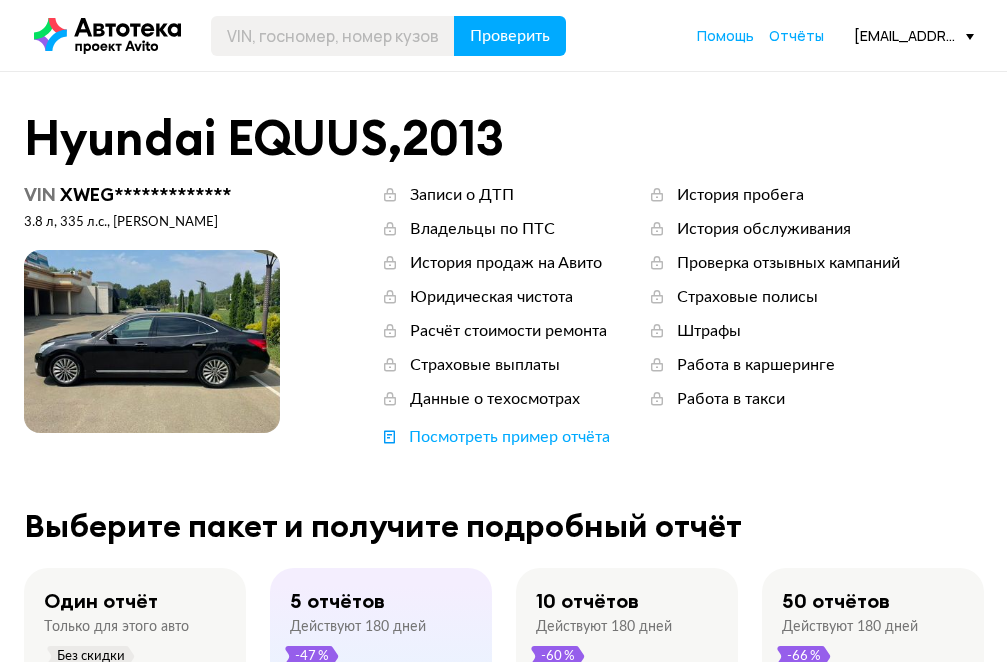 scroll, scrollTop: 0, scrollLeft: 0, axis: both 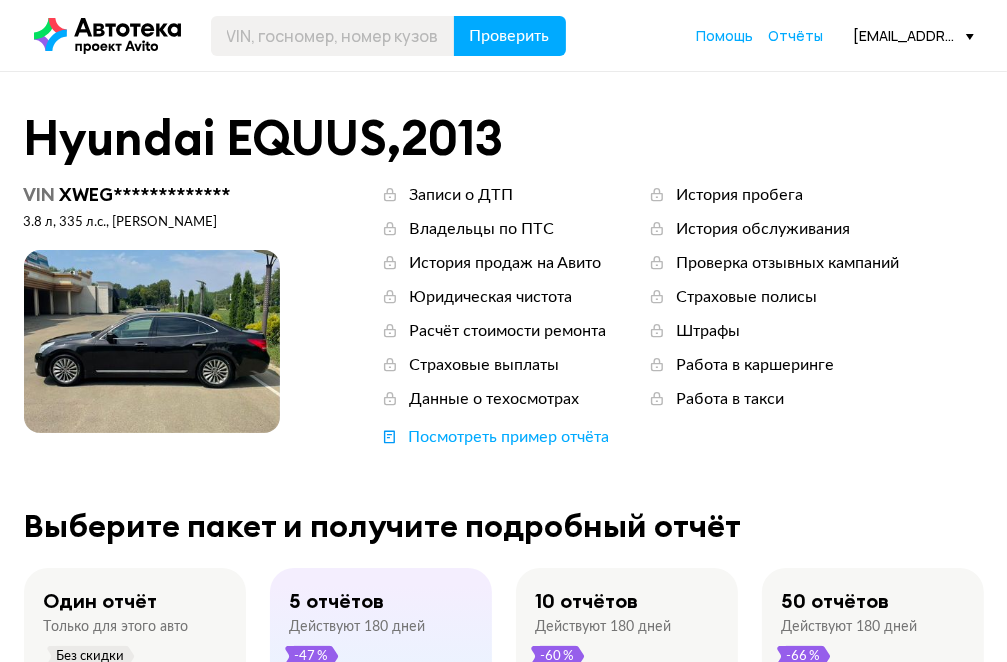 click on "**********" at bounding box center (504, 316) 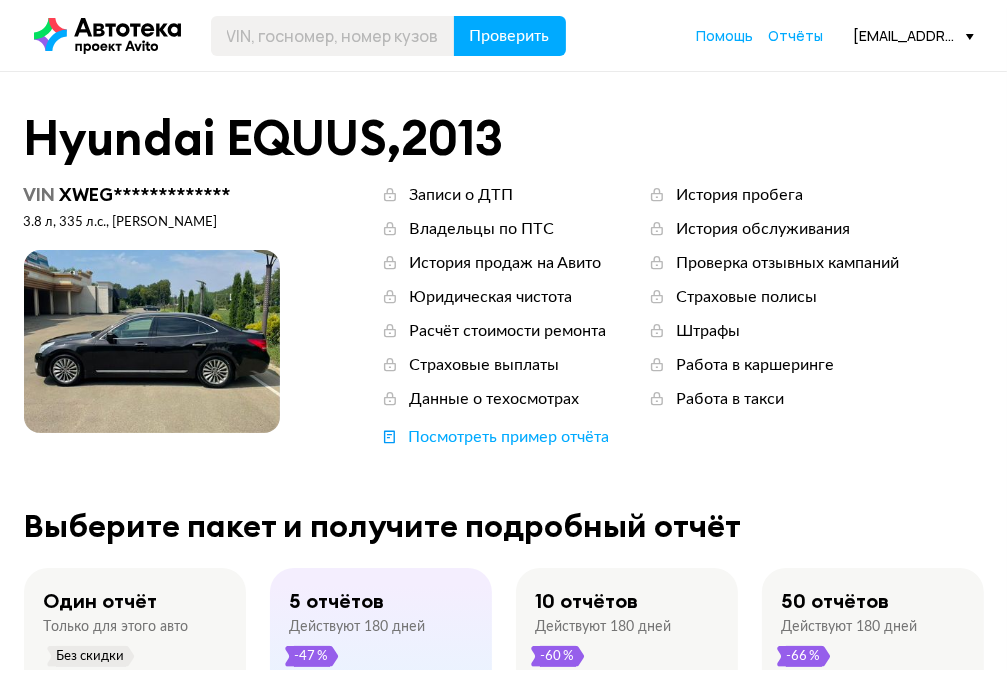 scroll, scrollTop: 0, scrollLeft: 0, axis: both 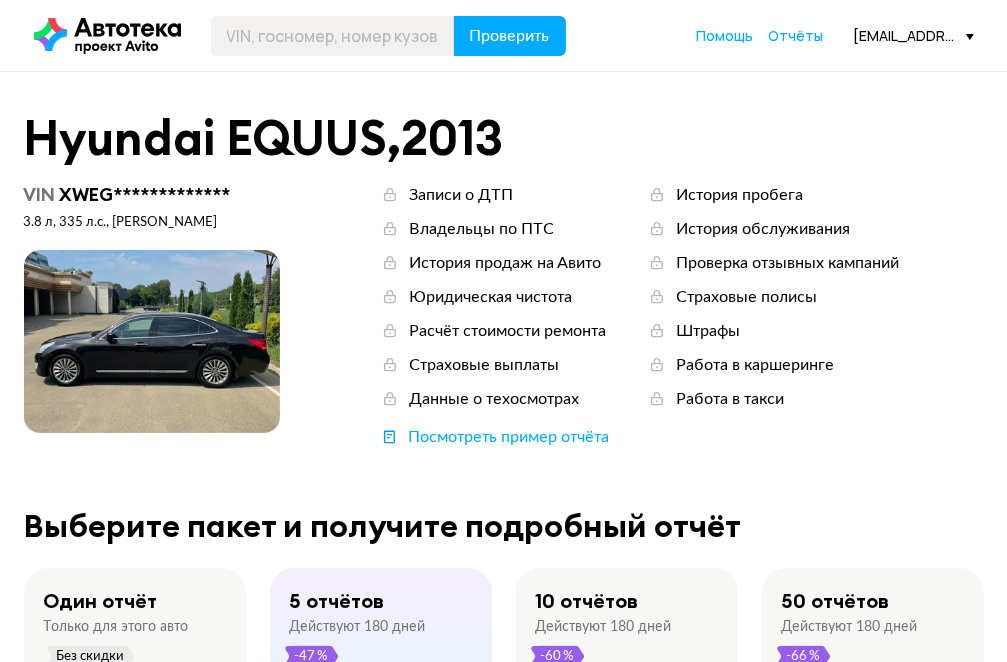 click on "[EMAIL_ADDRESS][DOMAIN_NAME]" at bounding box center (914, 35) 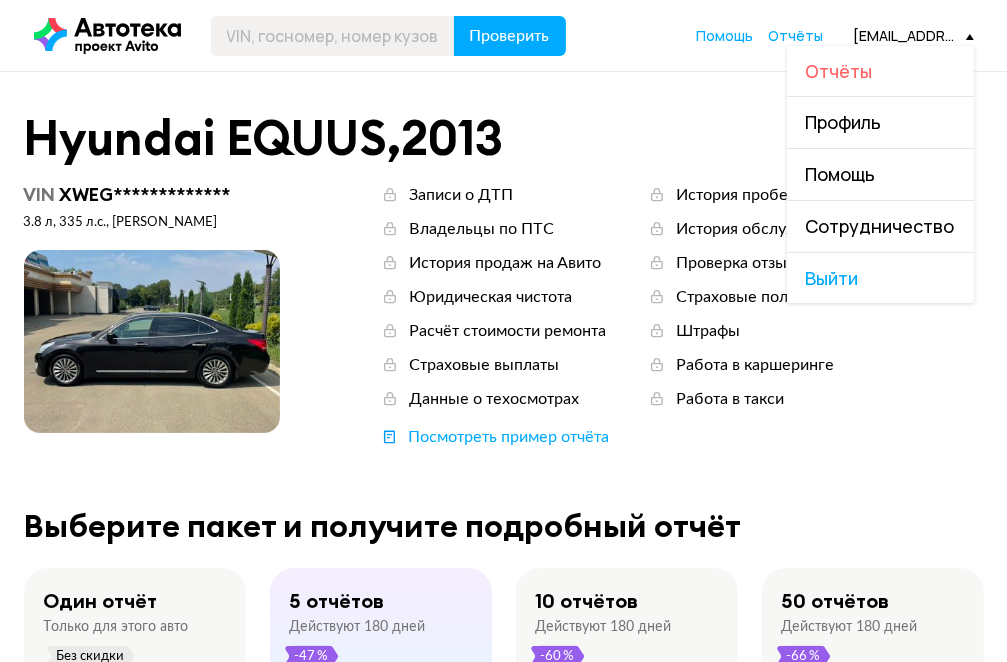 click on "Отчёты" at bounding box center (839, 71) 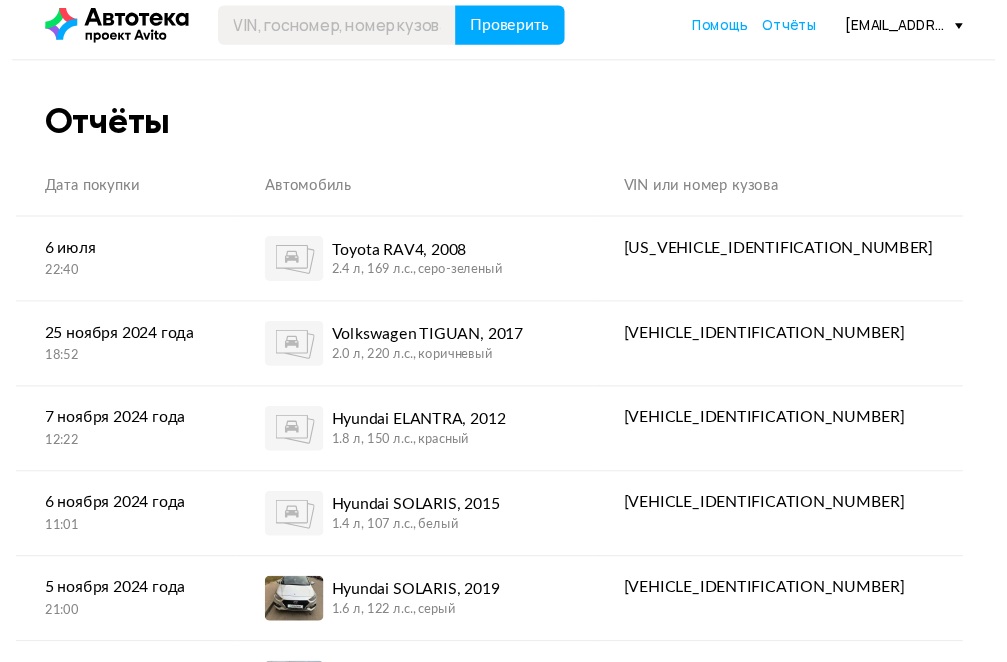 scroll, scrollTop: 0, scrollLeft: 0, axis: both 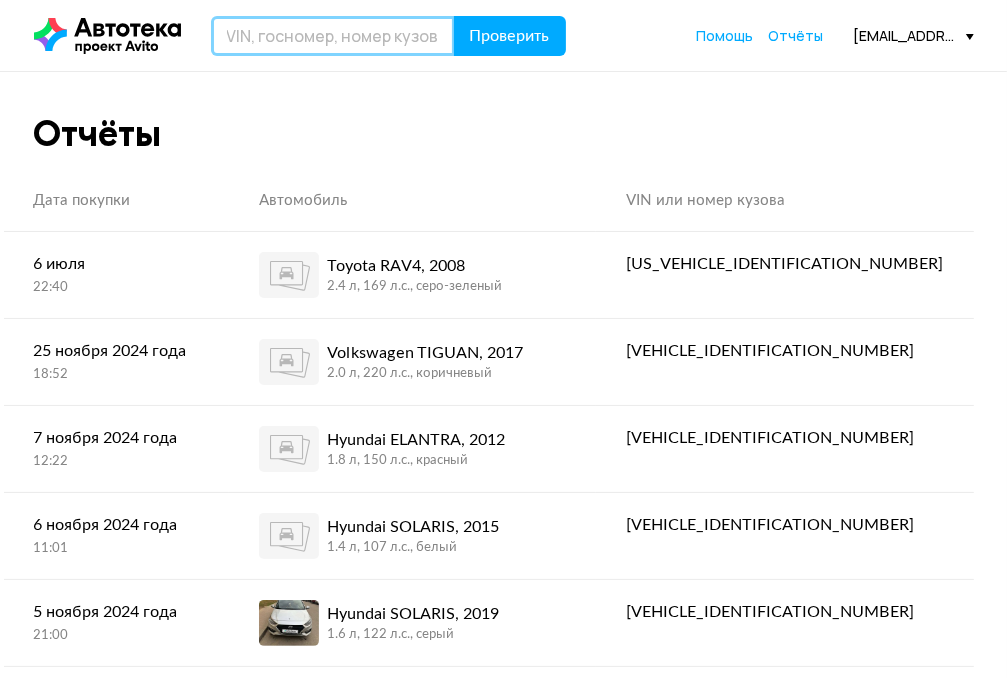 paste on "[VEHICLE_IDENTIFICATION_NUMBER]" 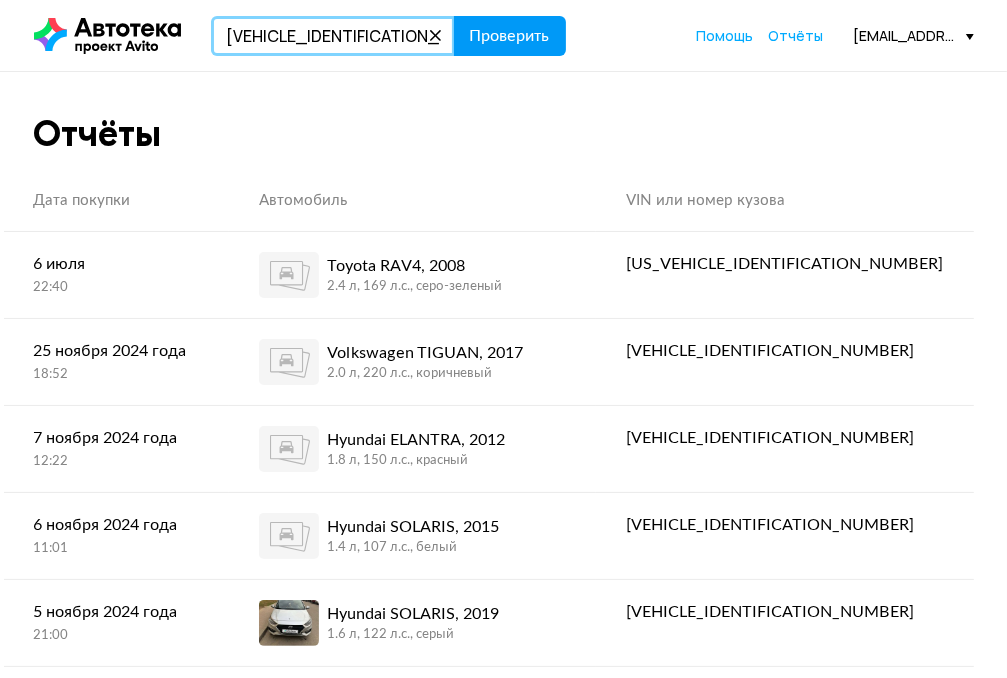 type on "[VEHICLE_IDENTIFICATION_NUMBER]" 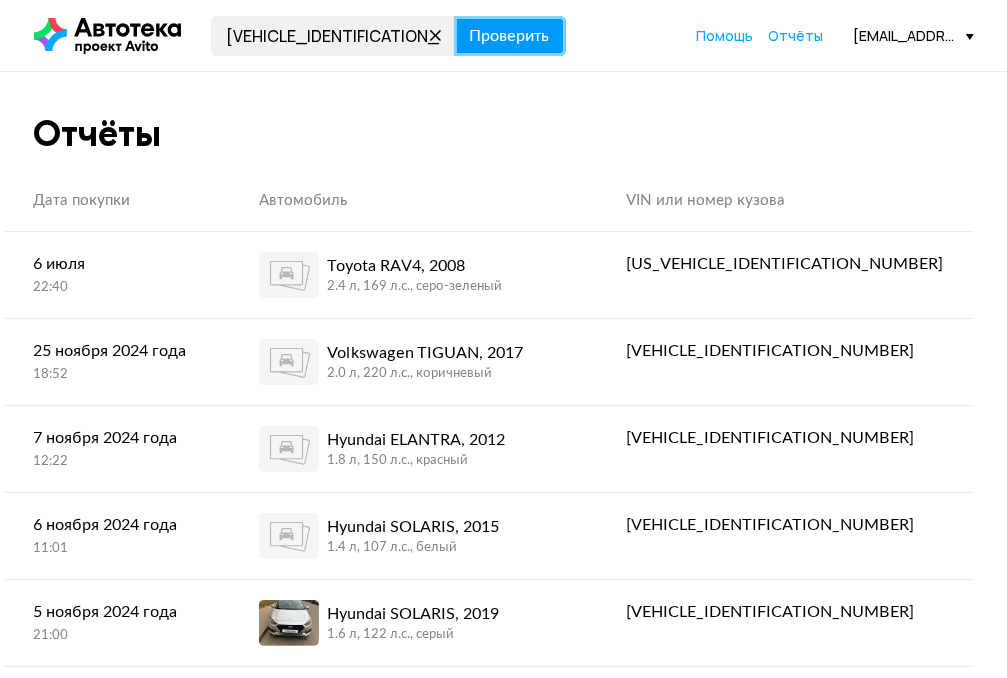 click on "Проверить" at bounding box center [510, 36] 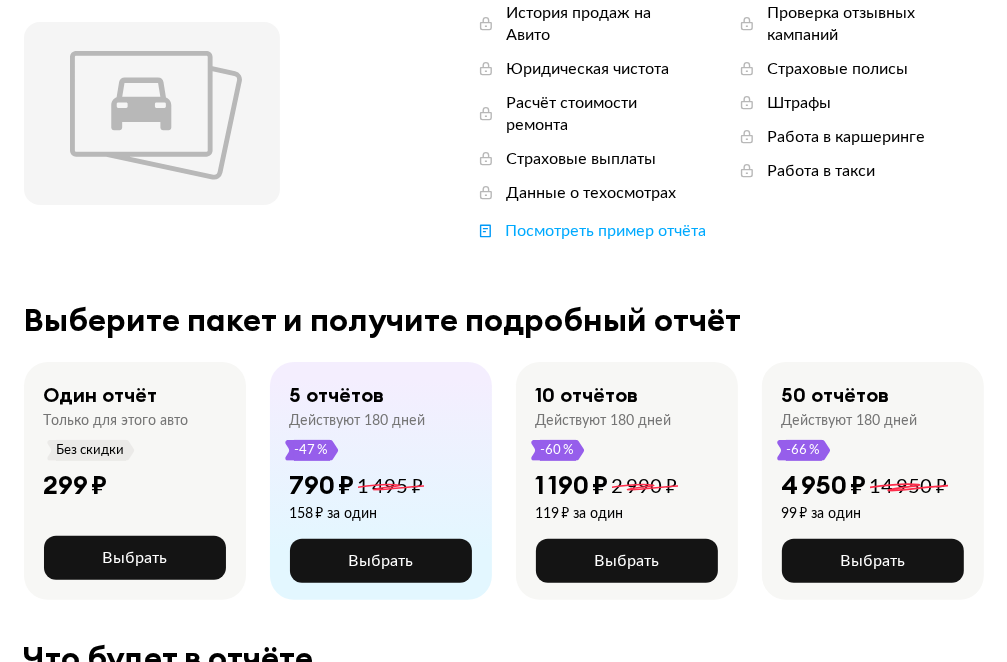 scroll, scrollTop: 300, scrollLeft: 0, axis: vertical 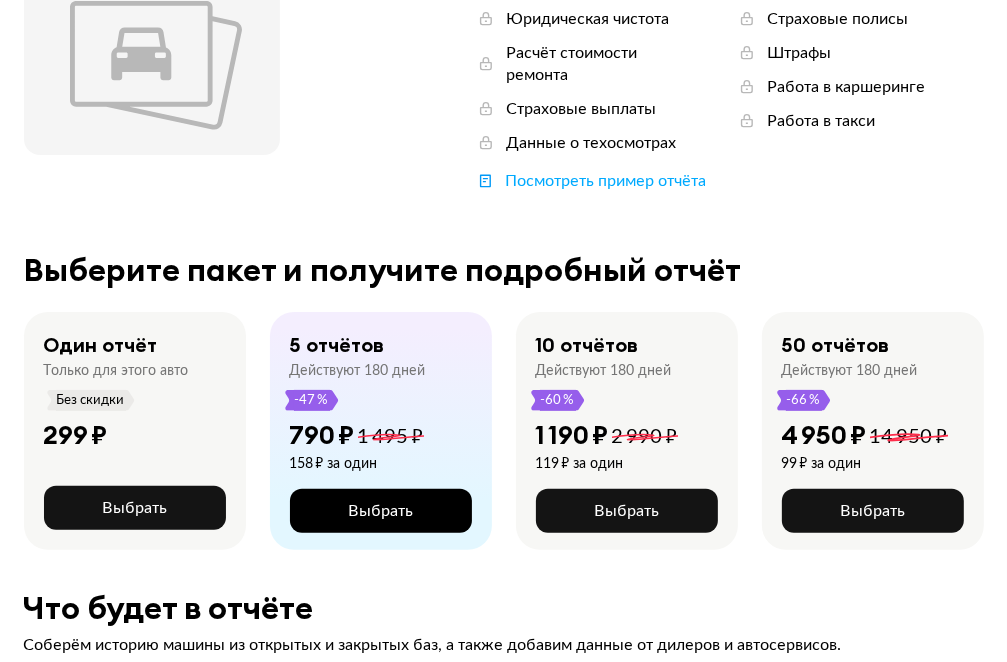 click on "Выбрать" at bounding box center [380, 511] 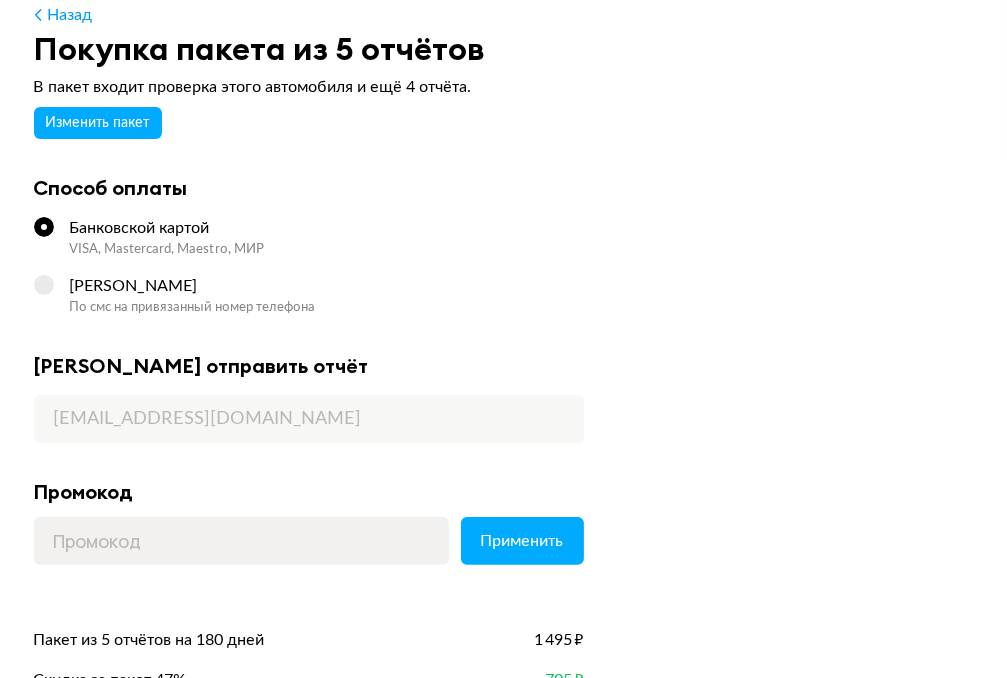 scroll, scrollTop: 0, scrollLeft: 0, axis: both 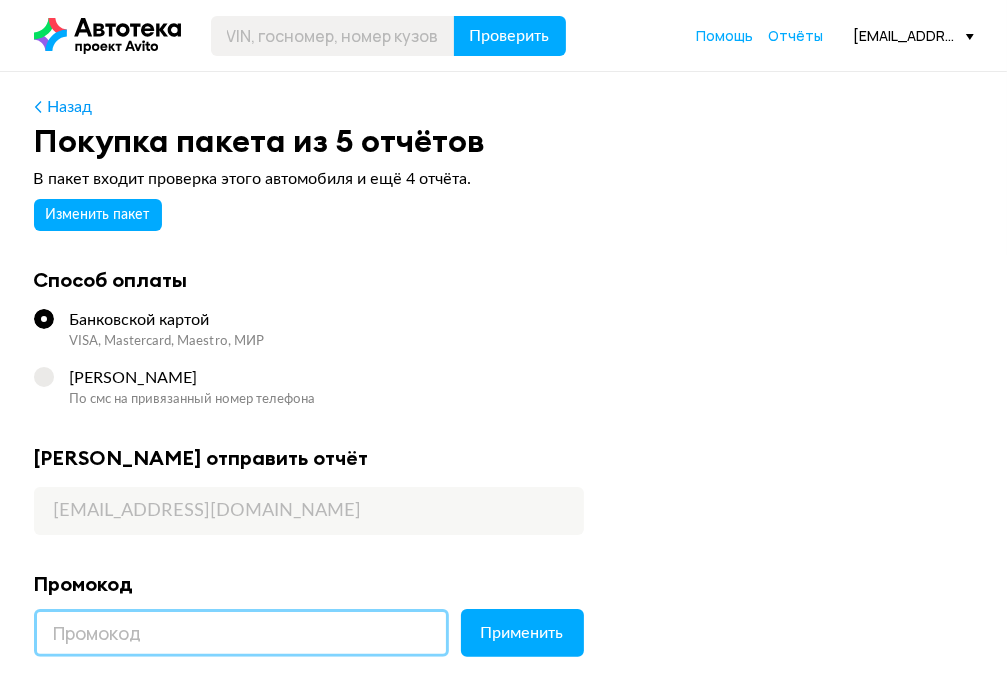 paste on "KINOTEKA" 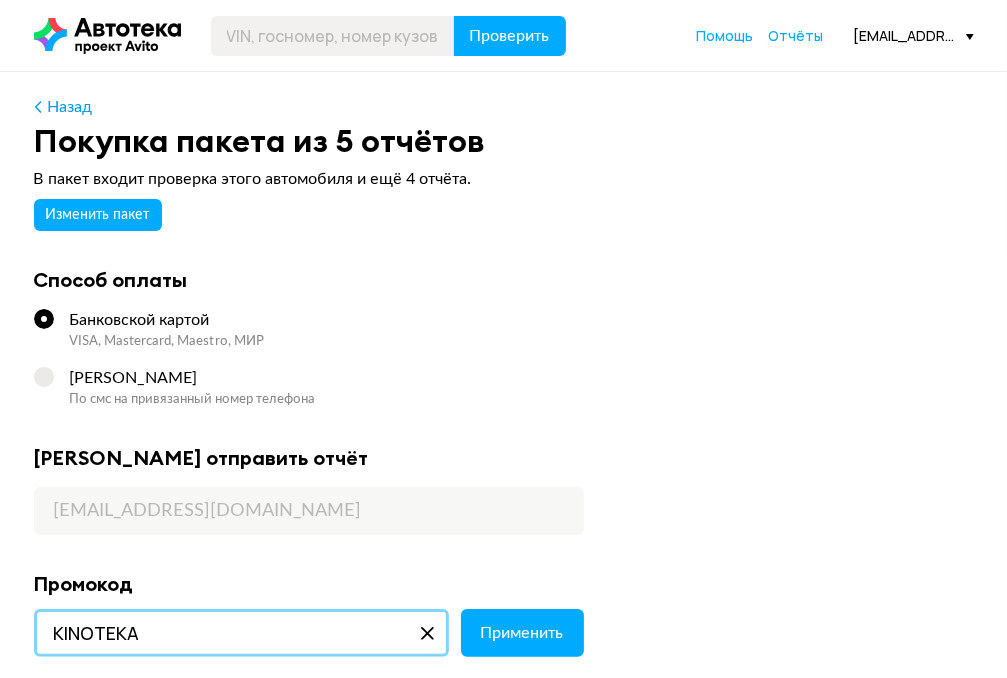 scroll, scrollTop: 300, scrollLeft: 0, axis: vertical 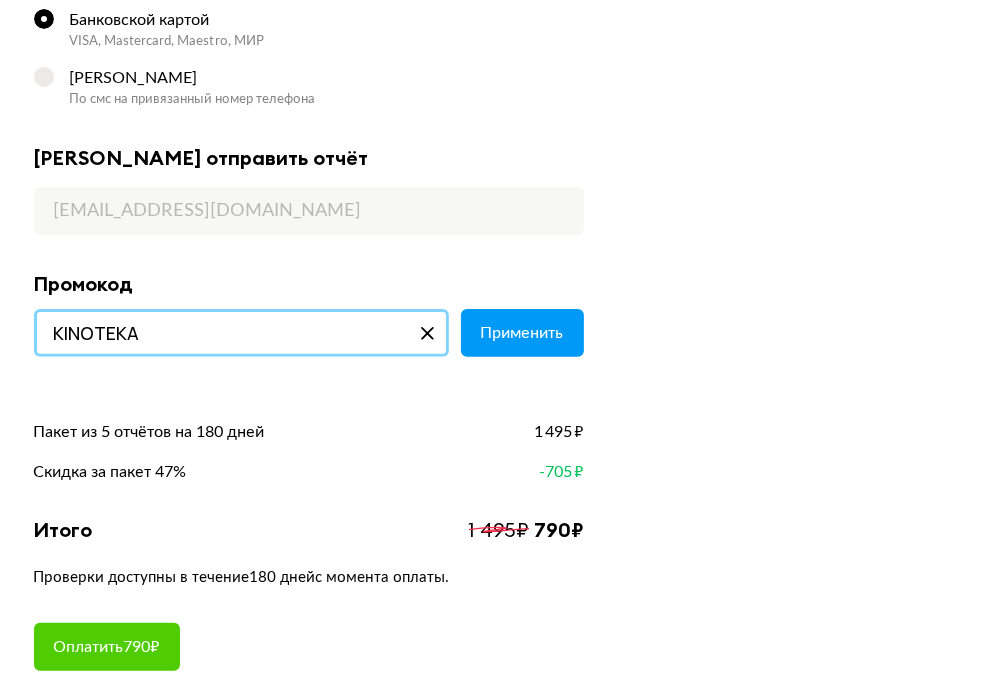 type on "KINOTEKA" 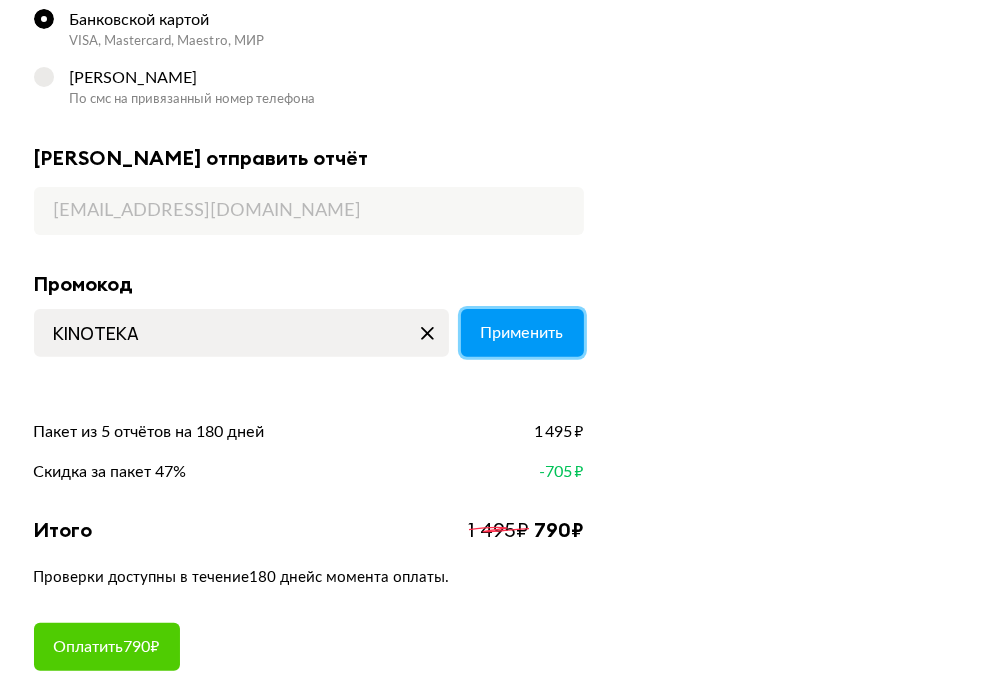 click on "Применить" at bounding box center (522, 333) 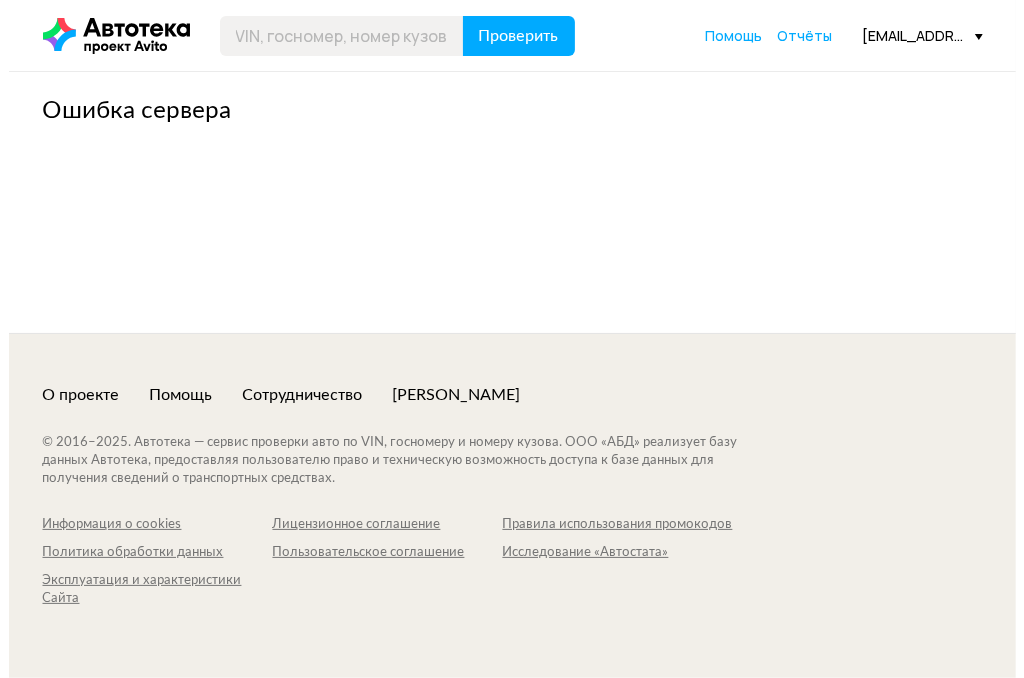 scroll, scrollTop: 0, scrollLeft: 0, axis: both 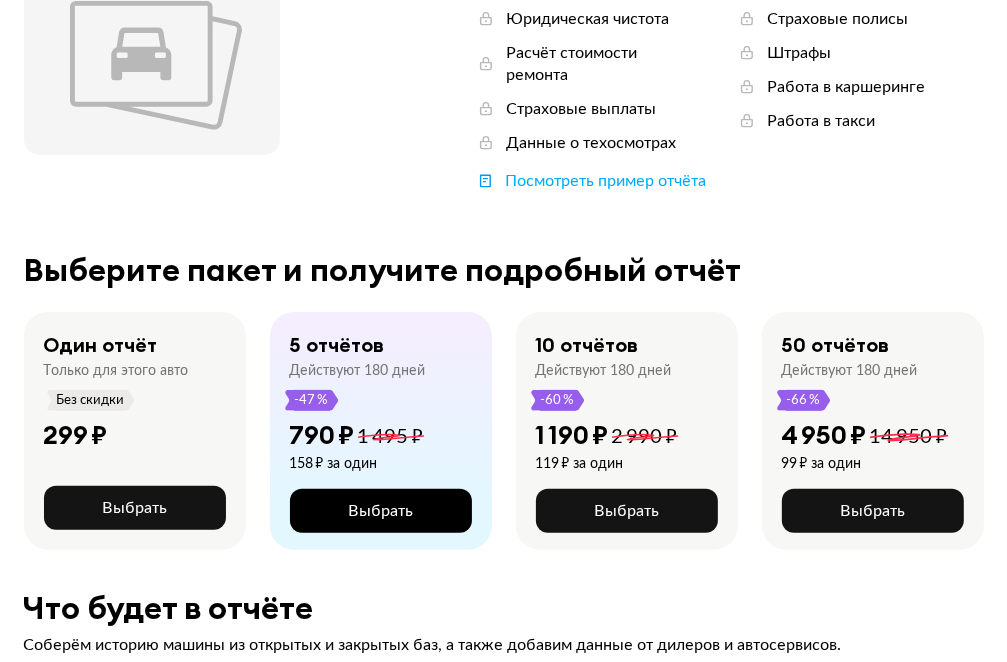 click on "Выбрать" at bounding box center [380, 511] 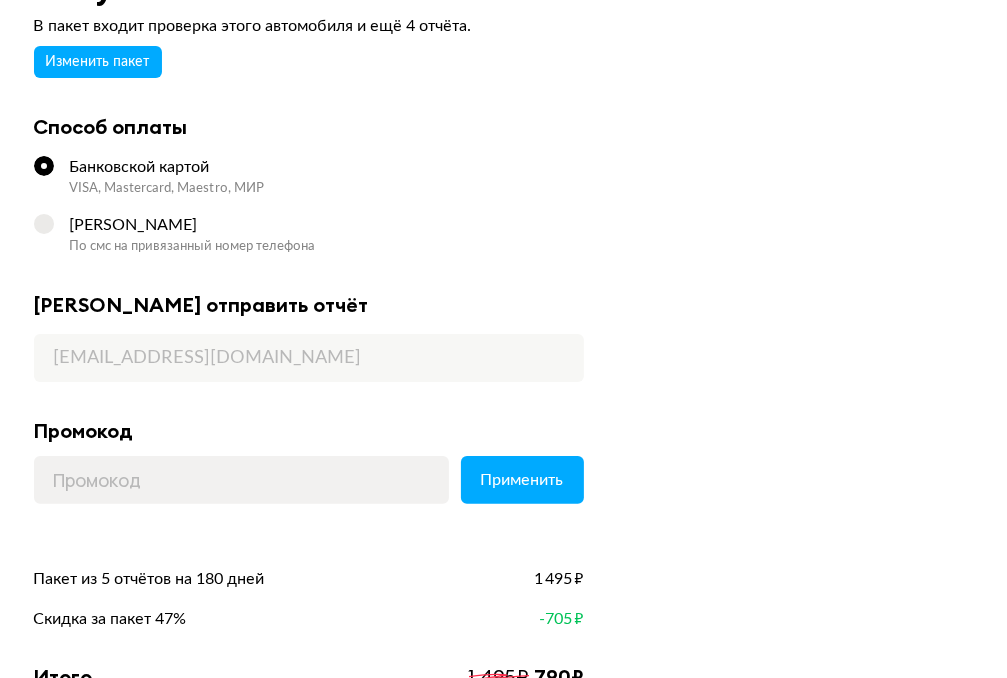 scroll, scrollTop: 200, scrollLeft: 0, axis: vertical 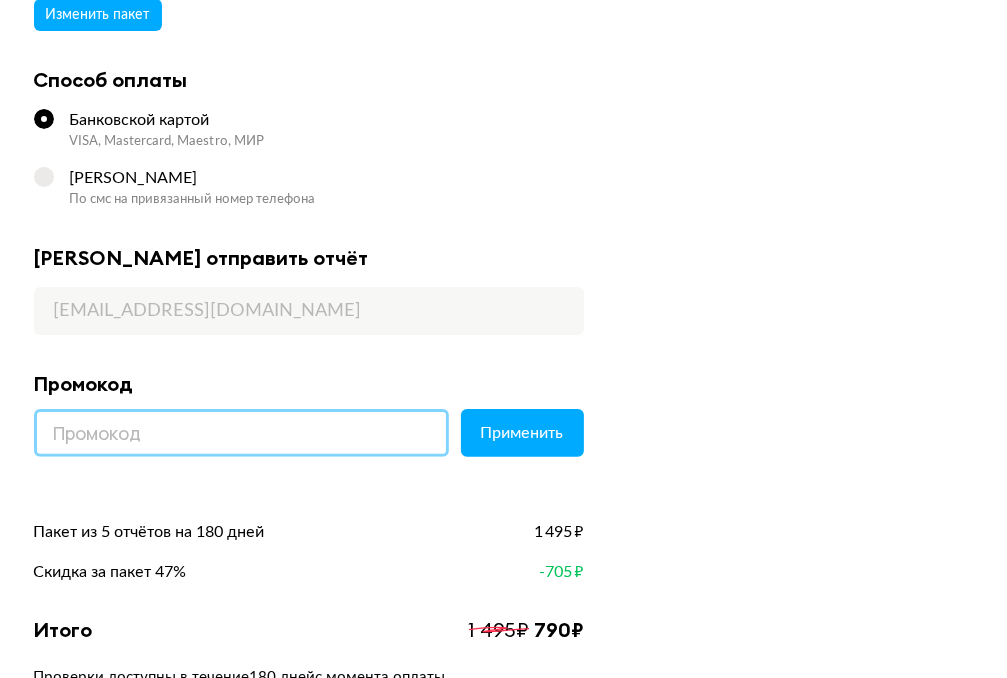 paste on "KINOTEKA" 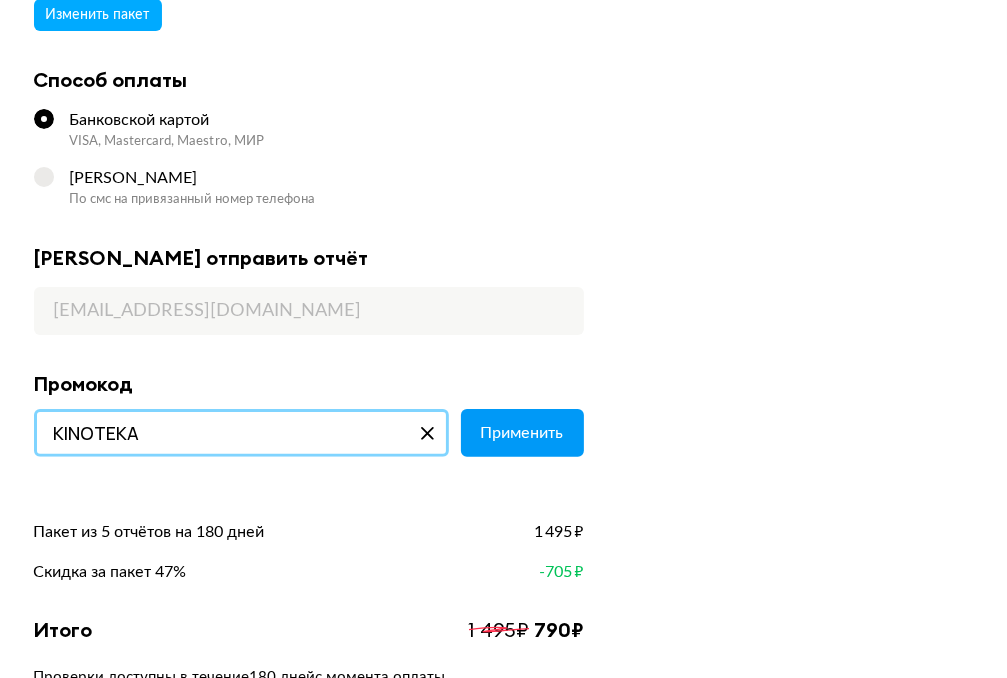 type on "KINOTEKA" 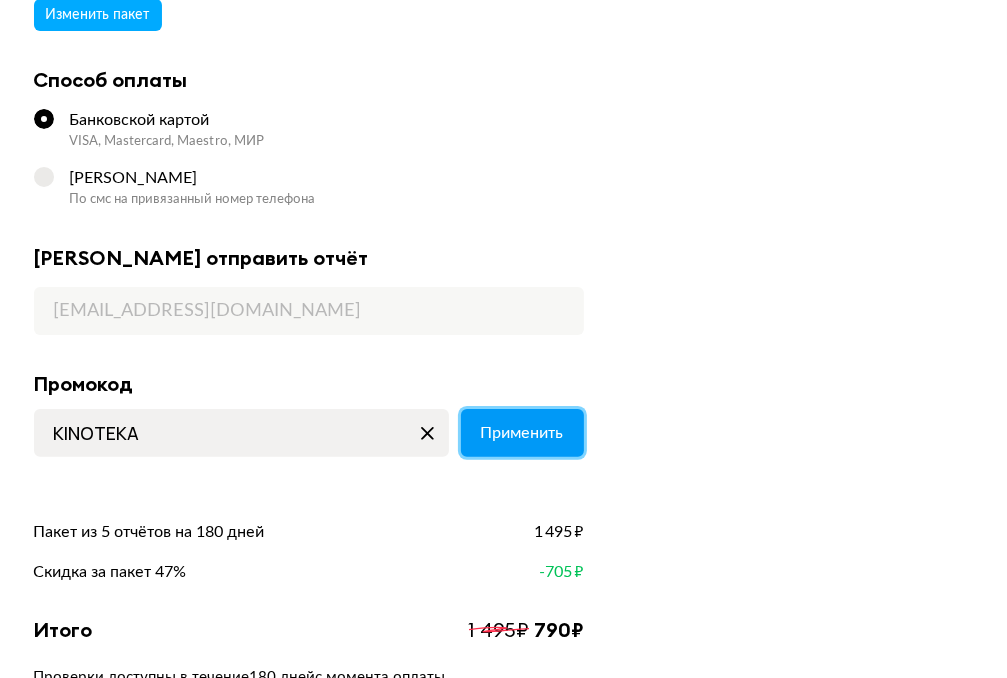 click on "Применить" at bounding box center (522, 433) 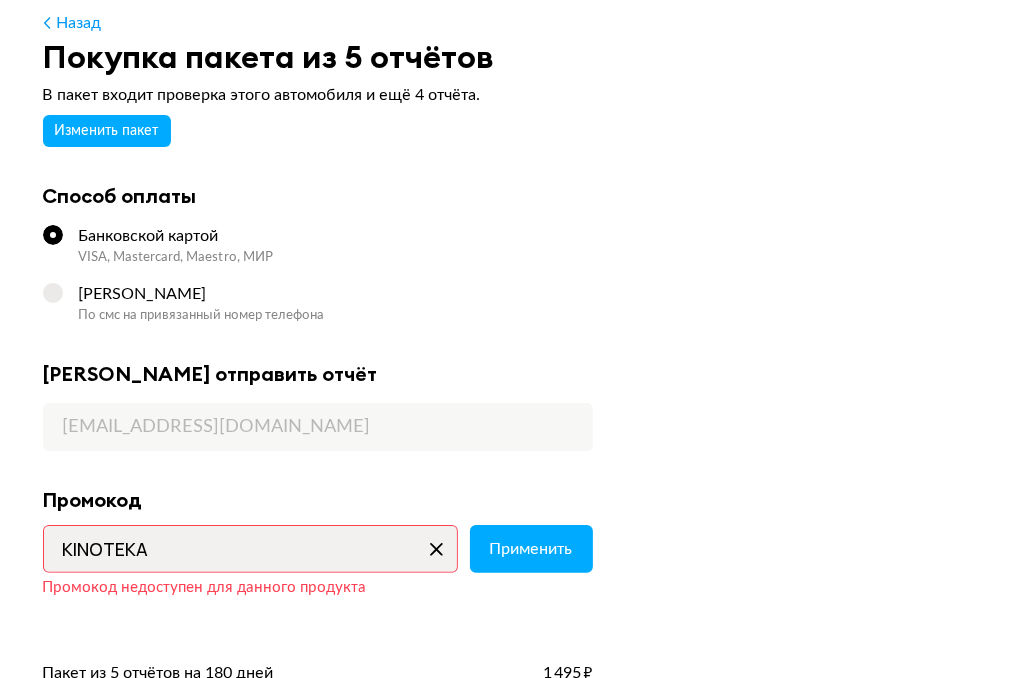 scroll, scrollTop: 0, scrollLeft: 0, axis: both 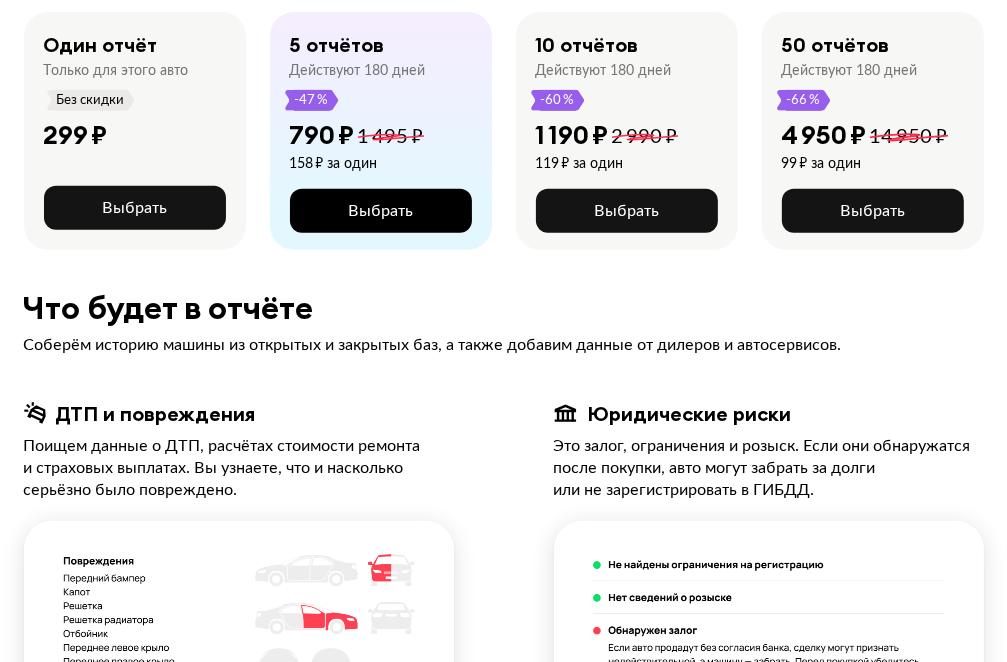 click on "Выбрать" at bounding box center (380, 211) 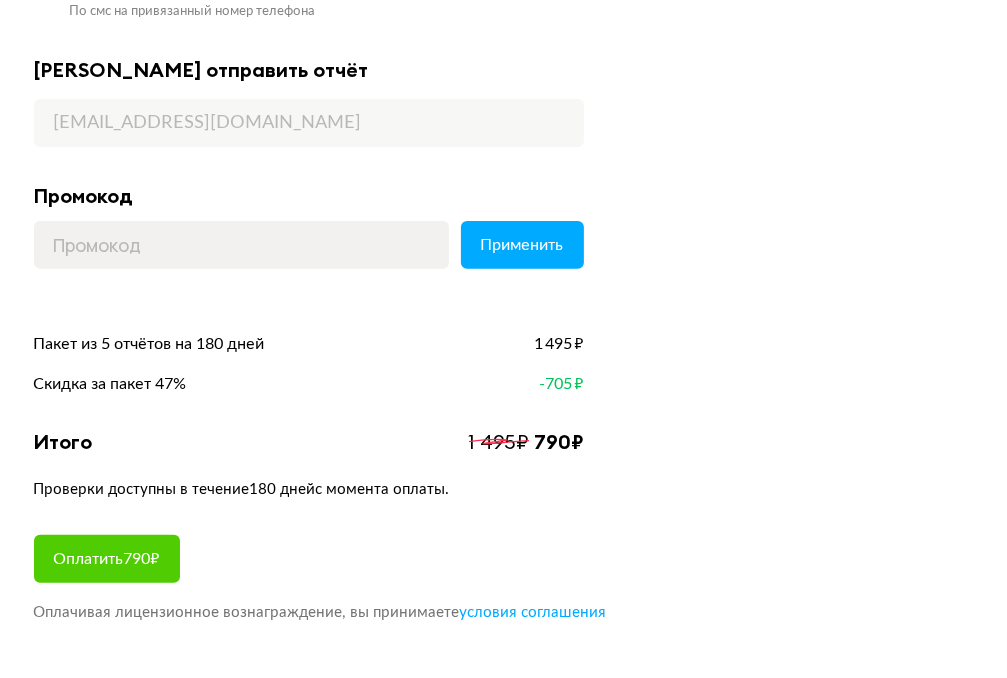 scroll, scrollTop: 400, scrollLeft: 0, axis: vertical 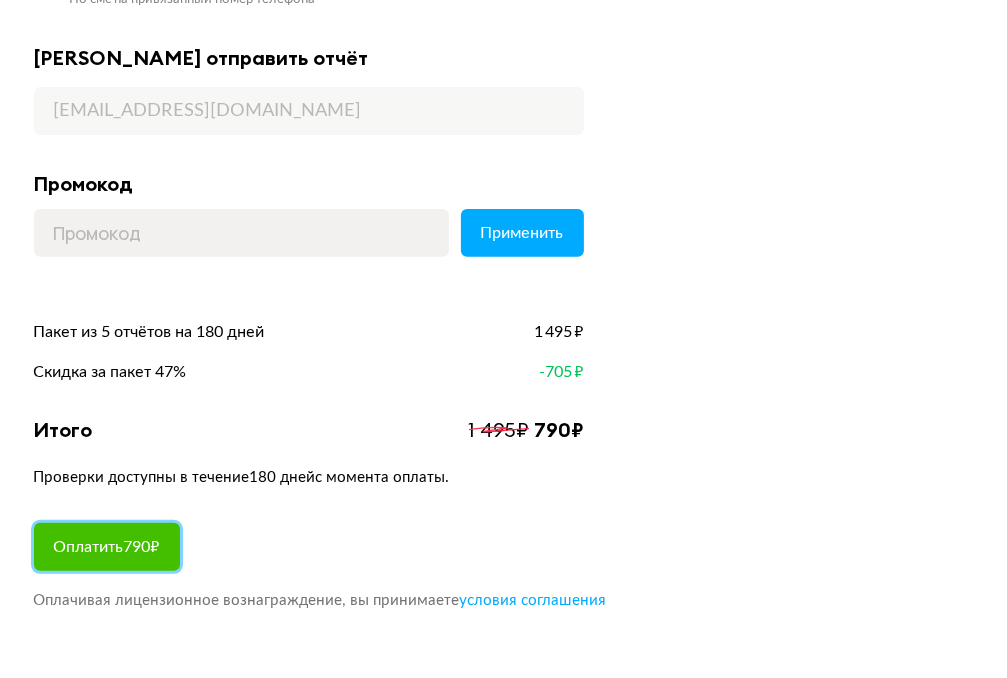 click on "Оплатить  790  ₽" at bounding box center [107, 547] 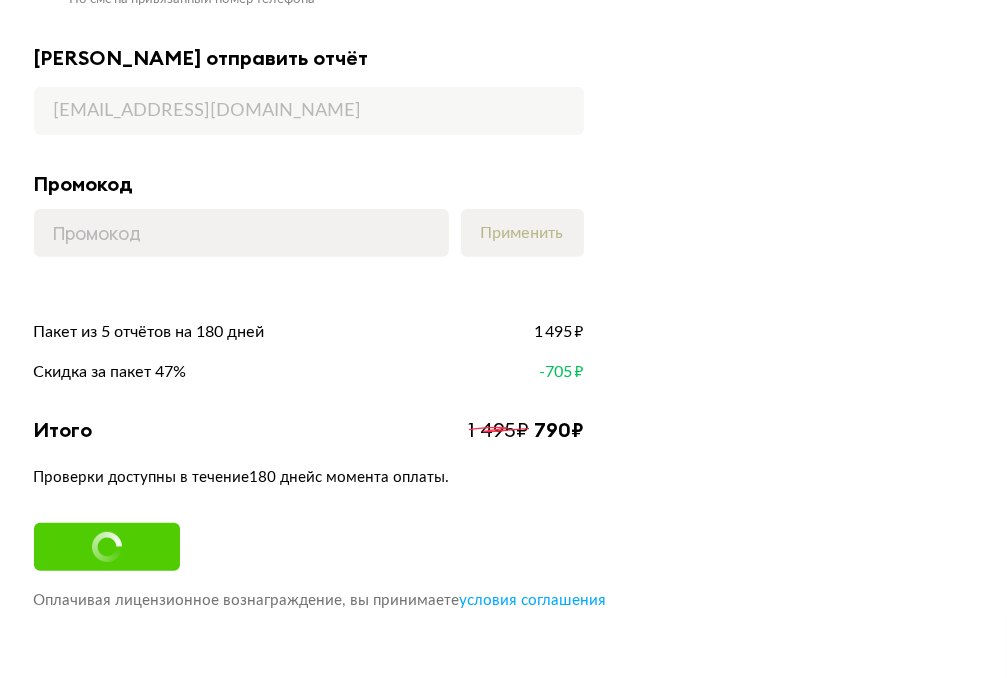 scroll, scrollTop: 0, scrollLeft: 0, axis: both 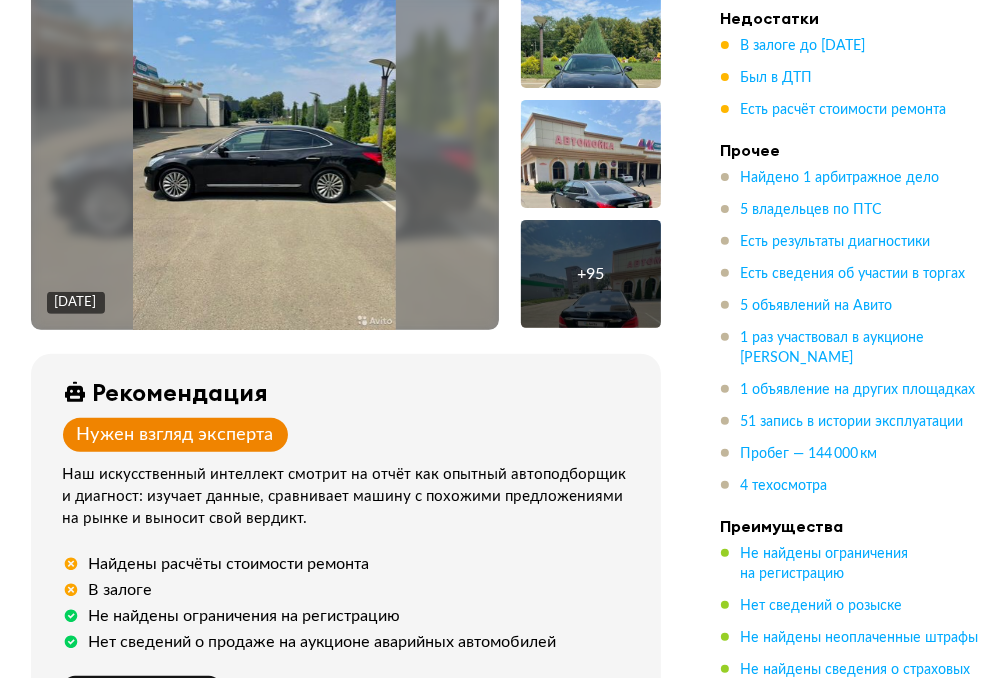 click at bounding box center (264, 155) 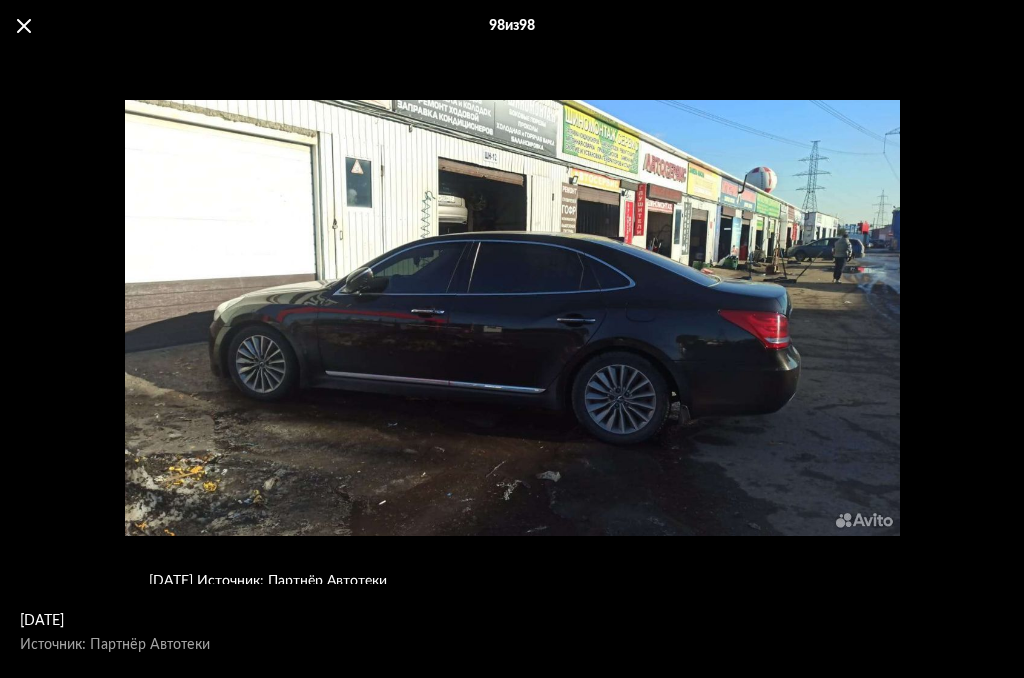 click on "98  из  98" at bounding box center (512, 26) 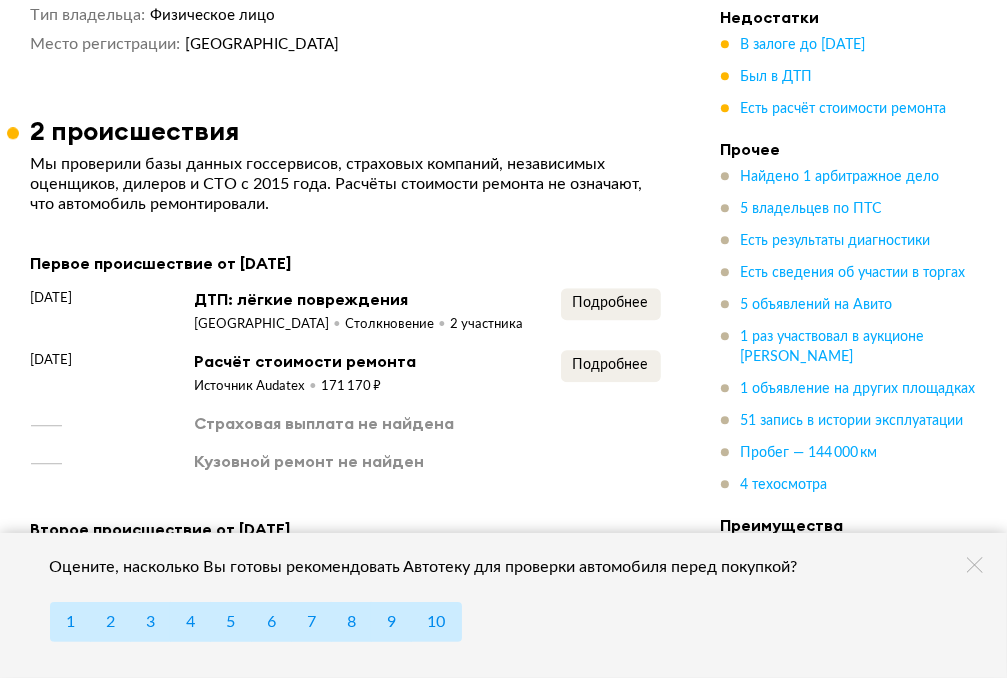 scroll, scrollTop: 3500, scrollLeft: 0, axis: vertical 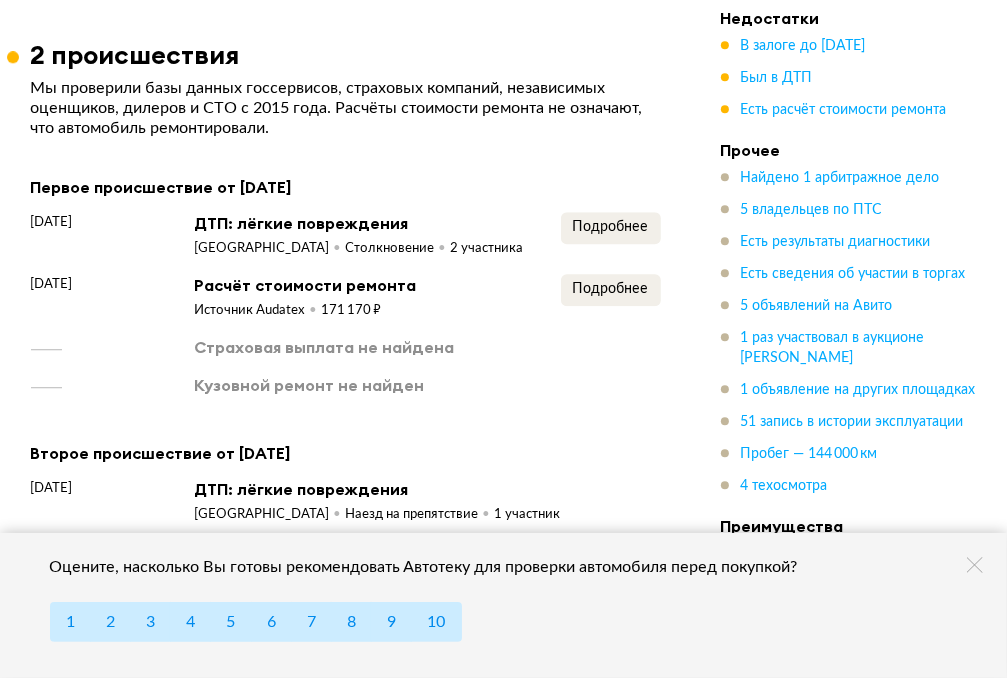 click on "Первое происшествие от [DATE] [DATE] ДТП: лёгкие повреждения [GEOGRAPHIC_DATA] Столкновение 2 участника Подробнее [DATE] Расчёт стоимости ремонта Источник Audatex 171 170 ₽ Подробнее Страховая выплата не найдена Кузовной ремонт не найден" at bounding box center (346, 285) 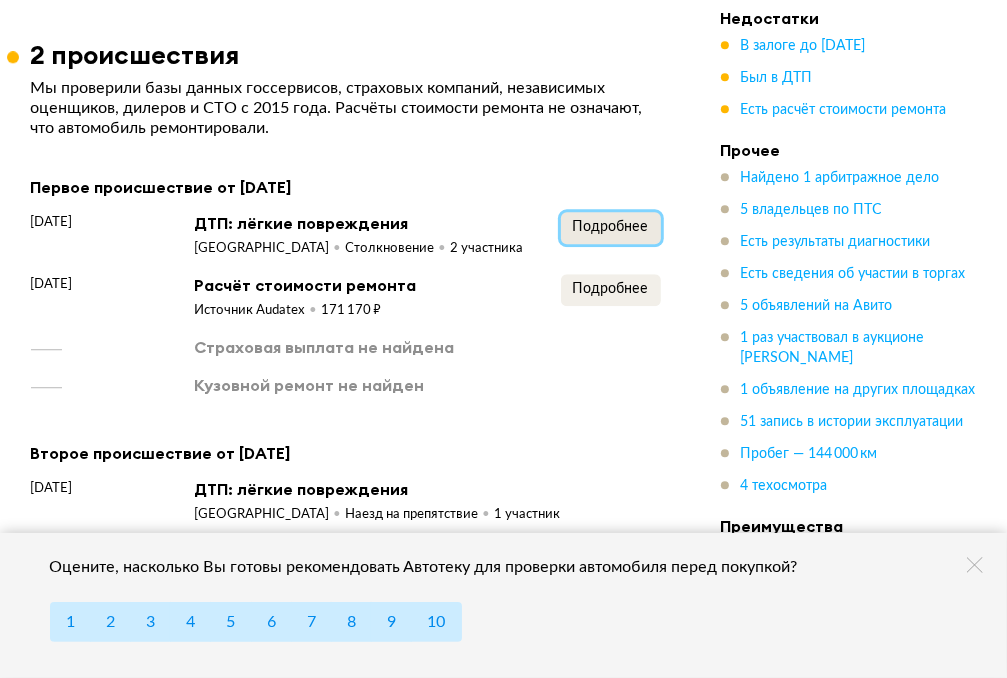 click on "Подробнее" at bounding box center (611, 227) 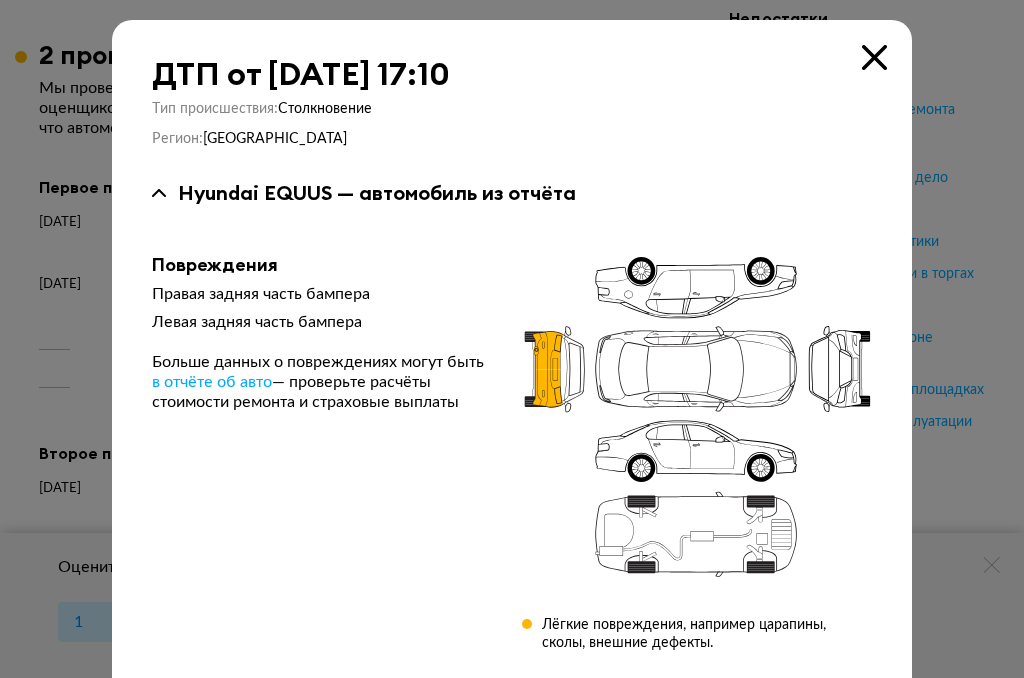 click at bounding box center [874, 57] 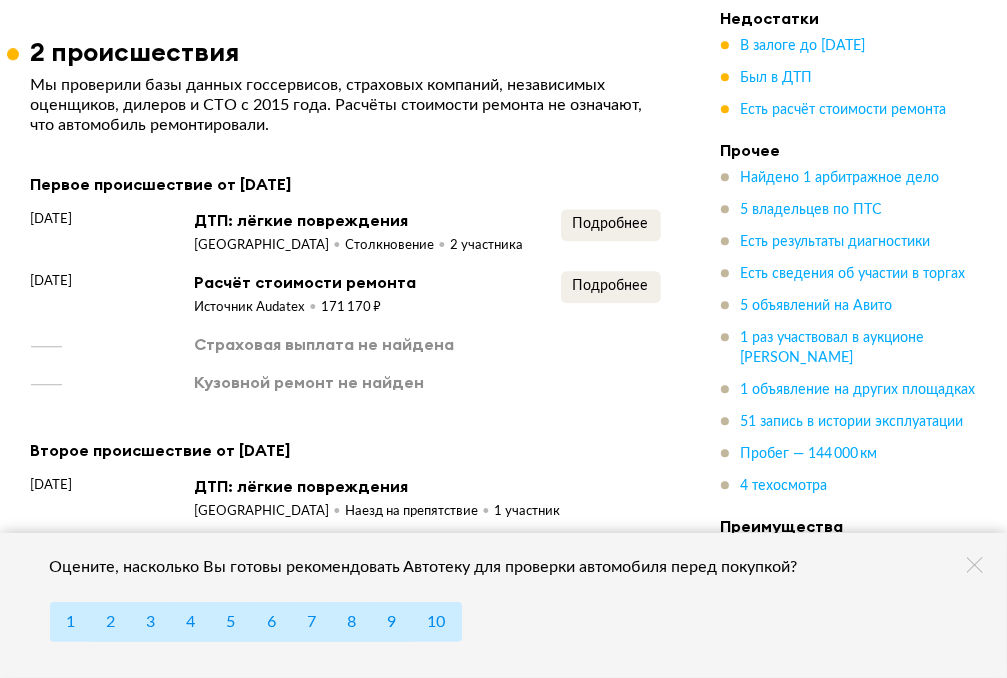 scroll, scrollTop: 3500, scrollLeft: 0, axis: vertical 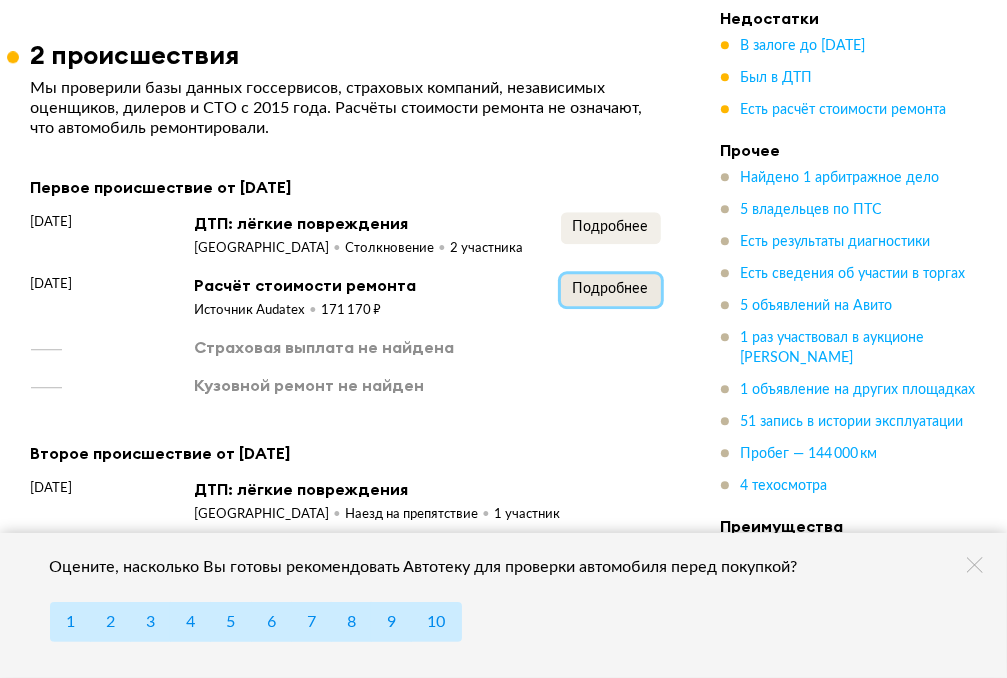 click on "Подробнее" at bounding box center [611, 289] 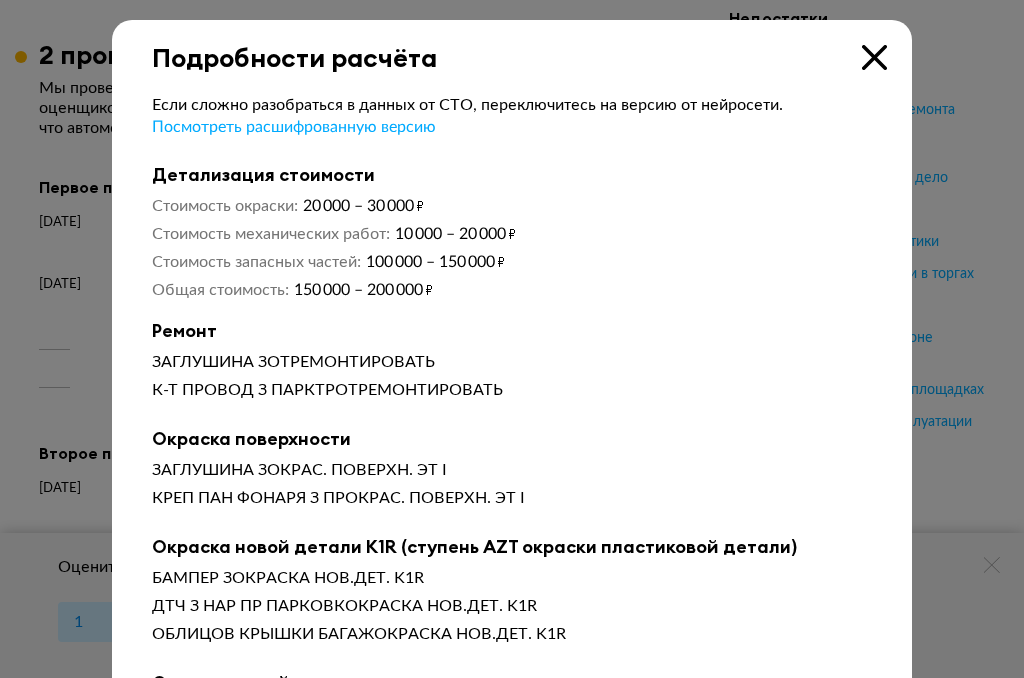 click at bounding box center (874, 57) 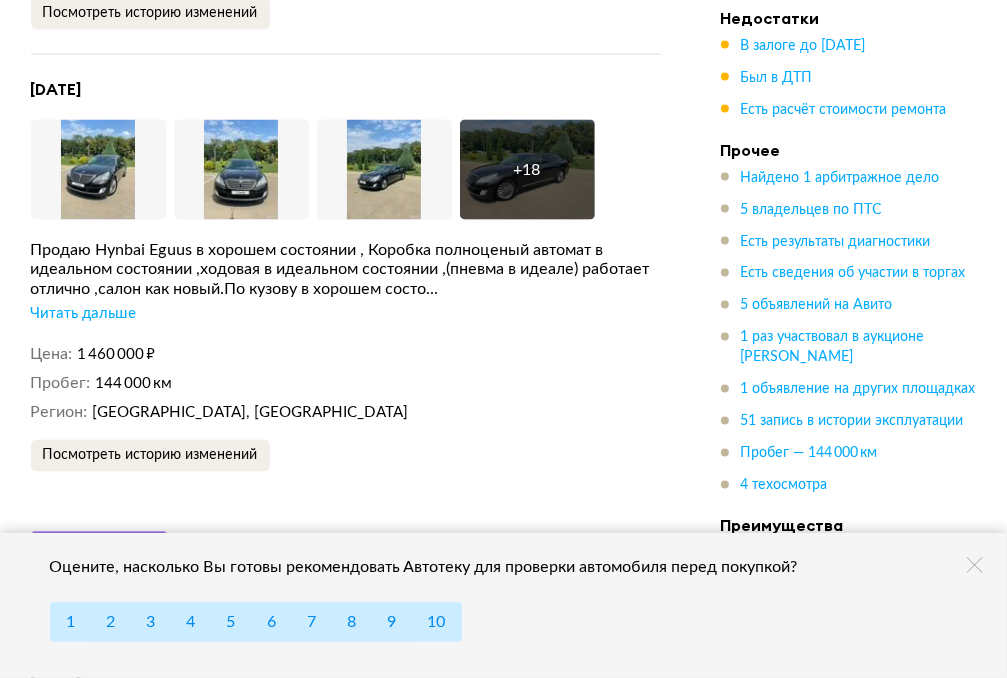 scroll, scrollTop: 7300, scrollLeft: 0, axis: vertical 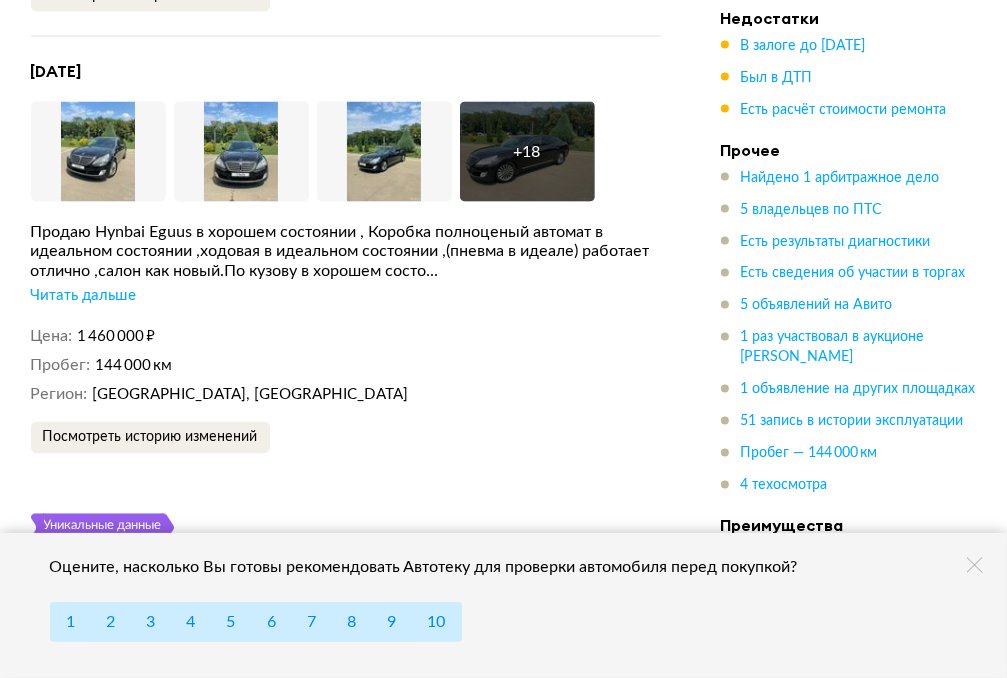 click on "Читать дальше" at bounding box center [84, 297] 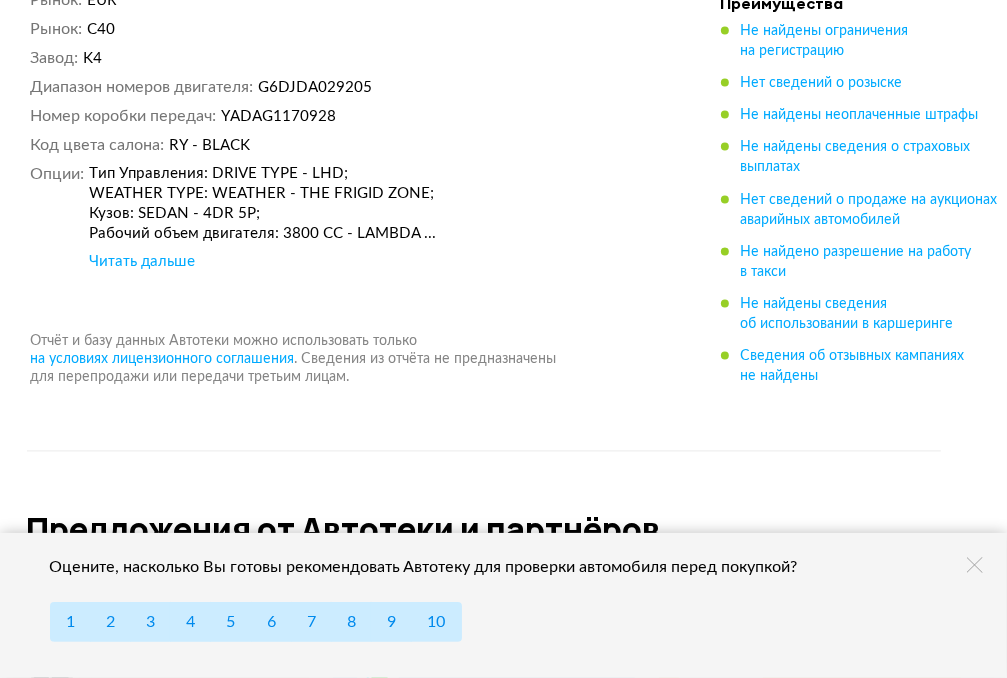 scroll, scrollTop: 17700, scrollLeft: 0, axis: vertical 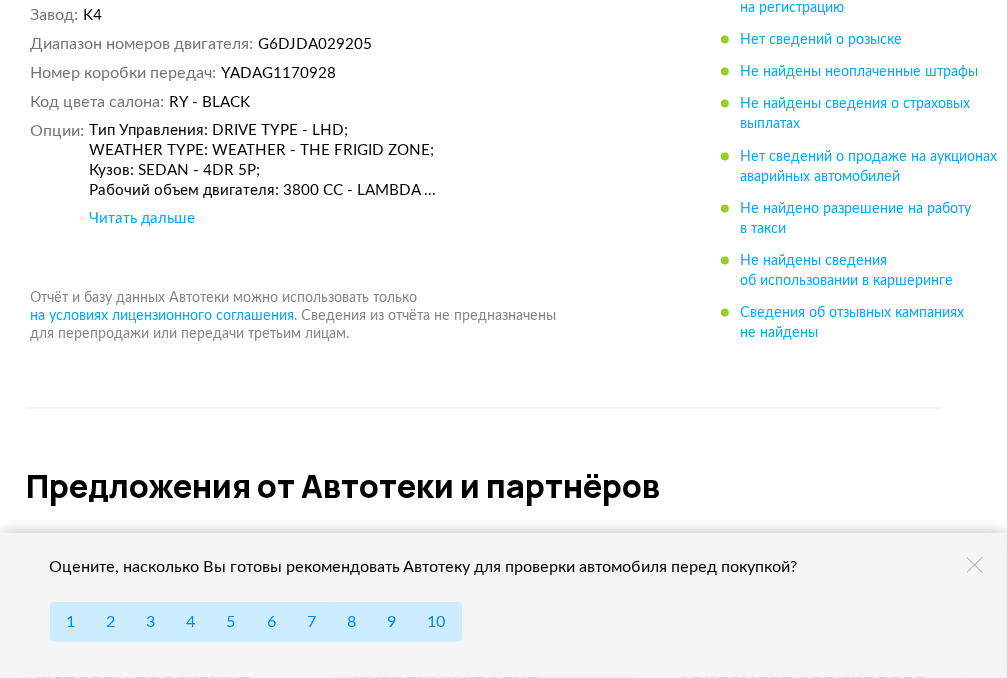 click on "Читать дальше" at bounding box center [142, 219] 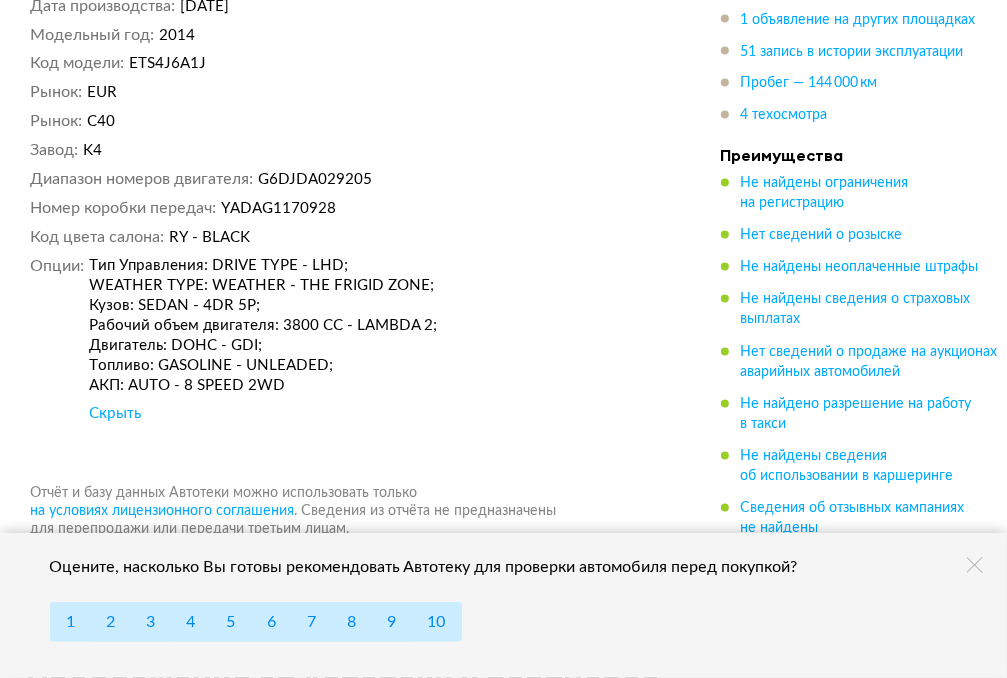 scroll, scrollTop: 17520, scrollLeft: 0, axis: vertical 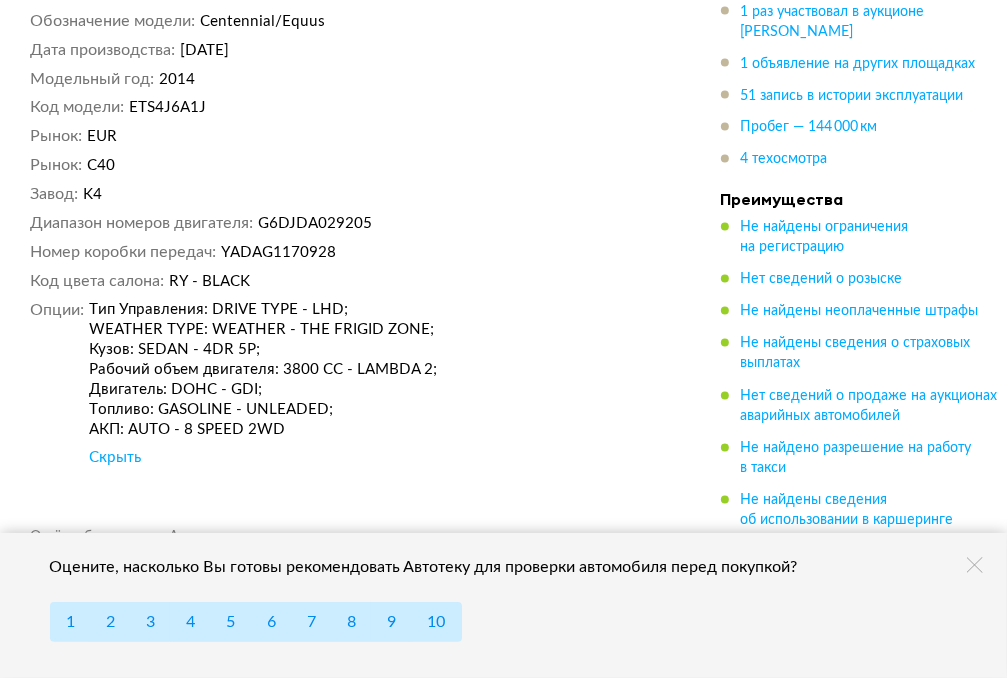 drag, startPoint x: 211, startPoint y: 87, endPoint x: 269, endPoint y: 88, distance: 58.00862 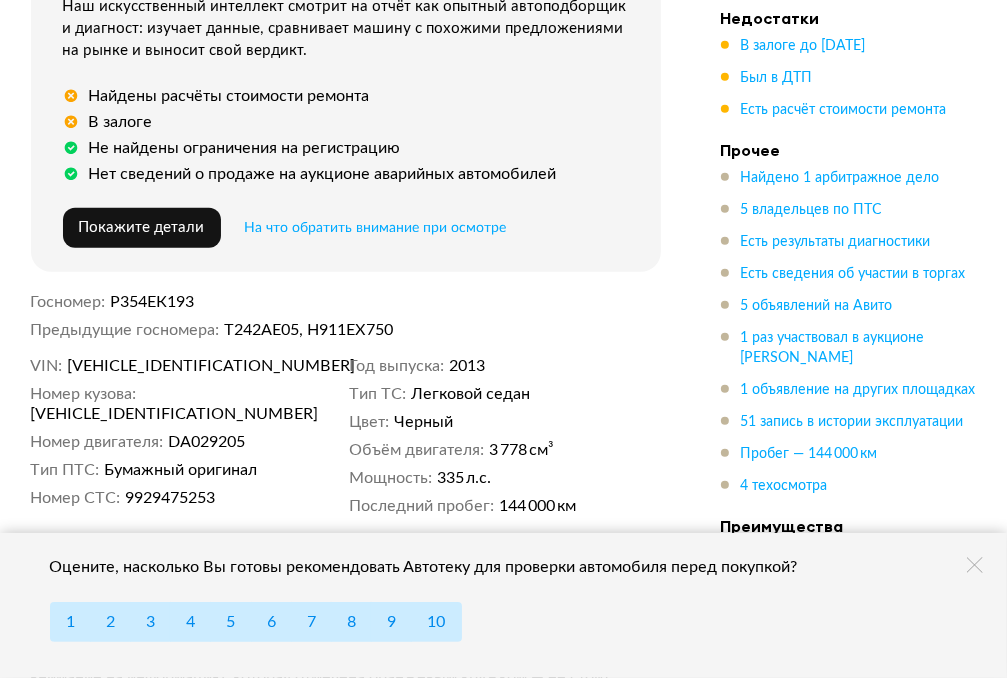 scroll, scrollTop: 1035, scrollLeft: 0, axis: vertical 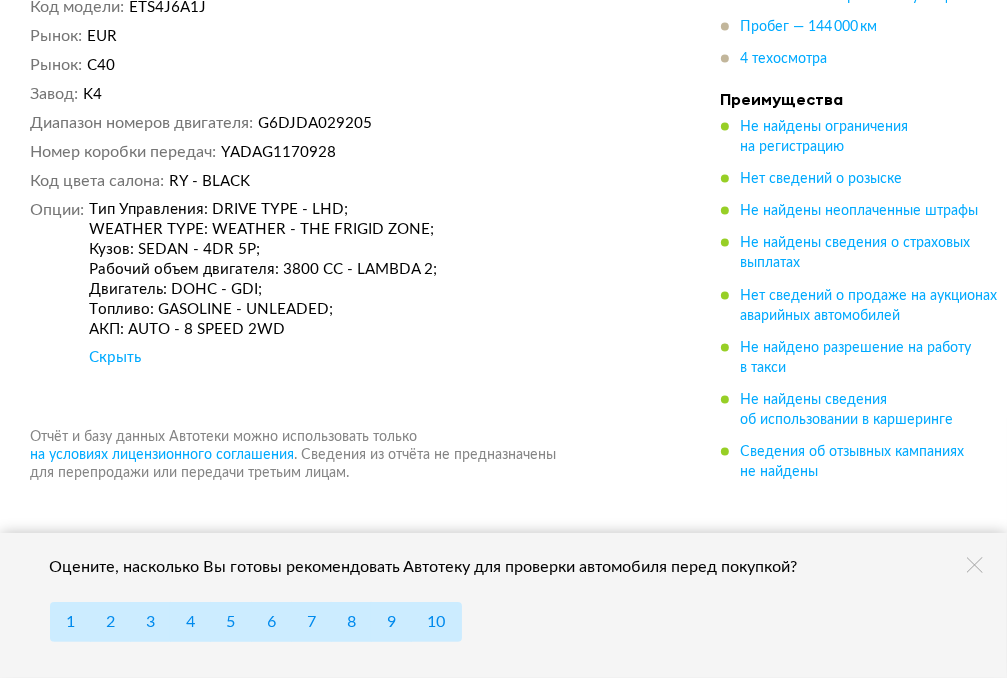 click on "Скрыть" at bounding box center [115, 359] 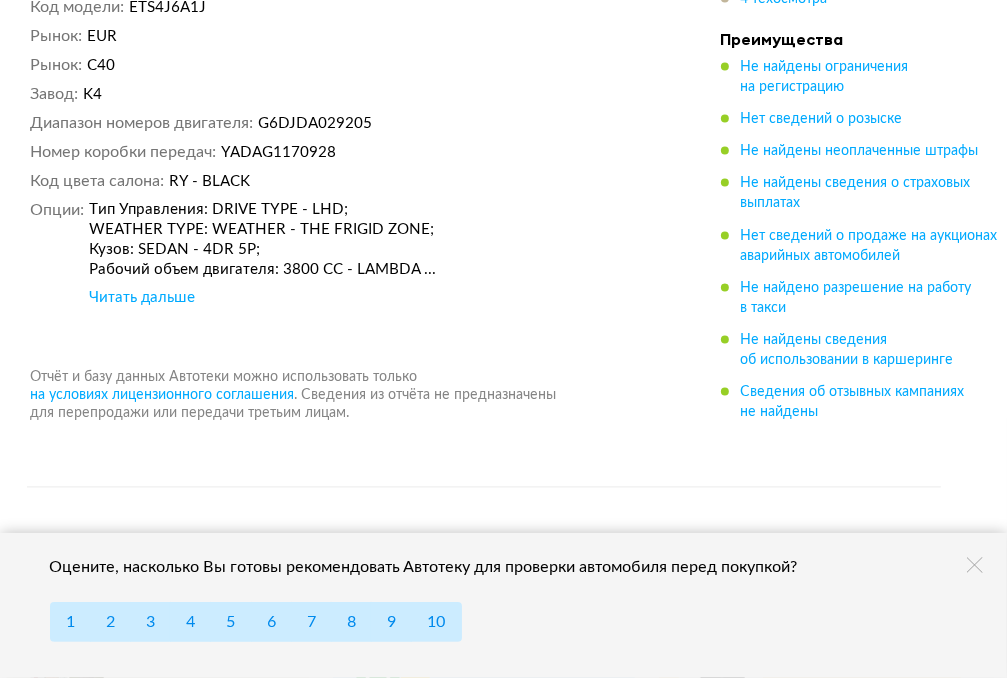 click on "Читать дальше" at bounding box center (142, 299) 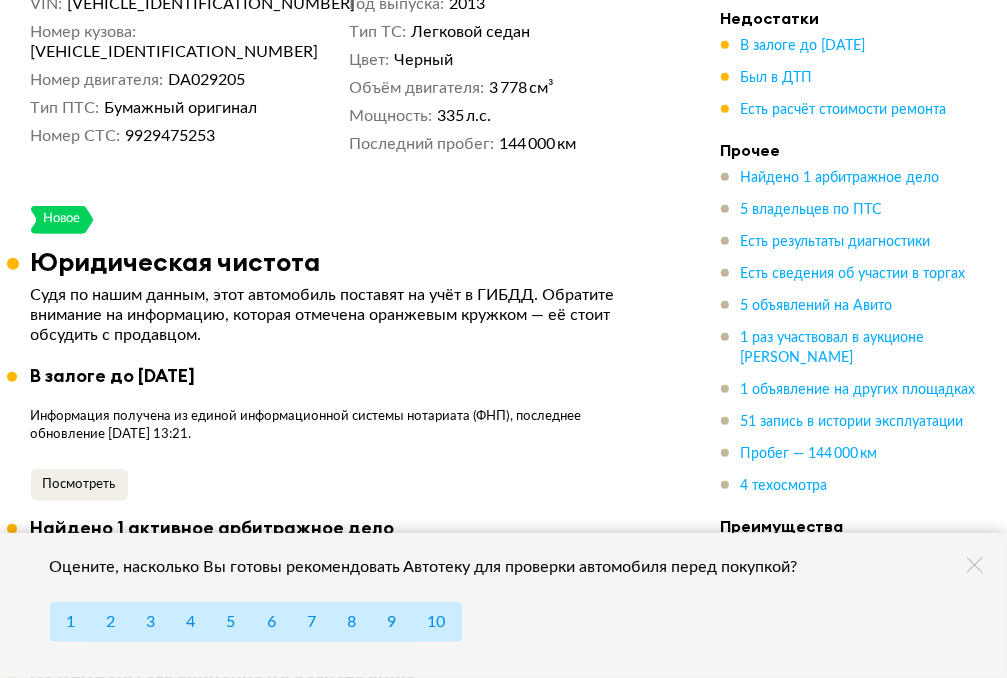 scroll, scrollTop: 0, scrollLeft: 0, axis: both 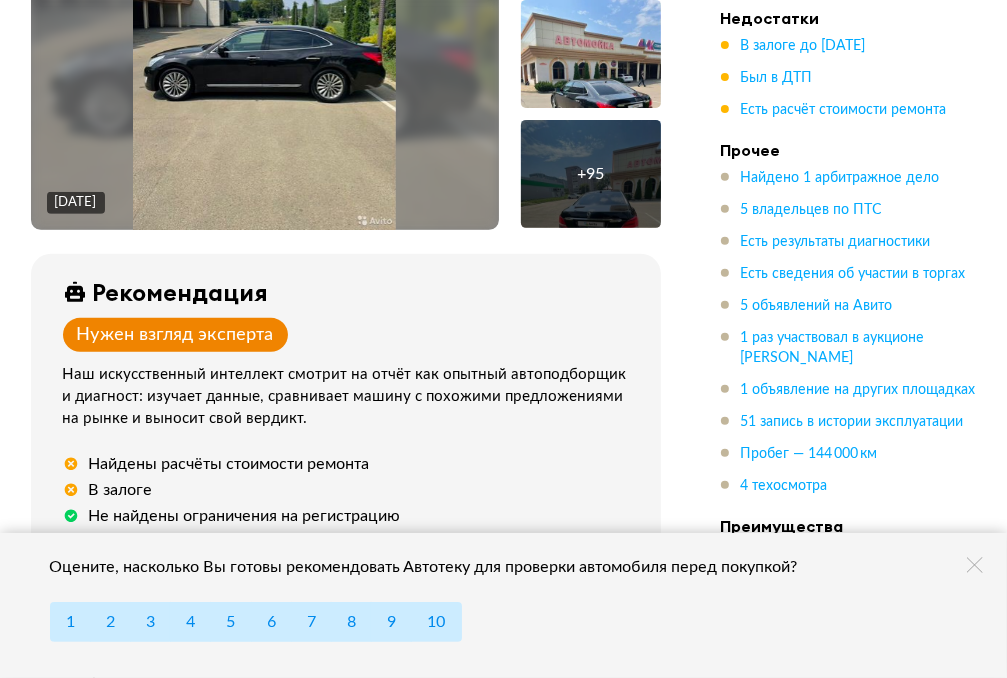 click at bounding box center (264, 55) 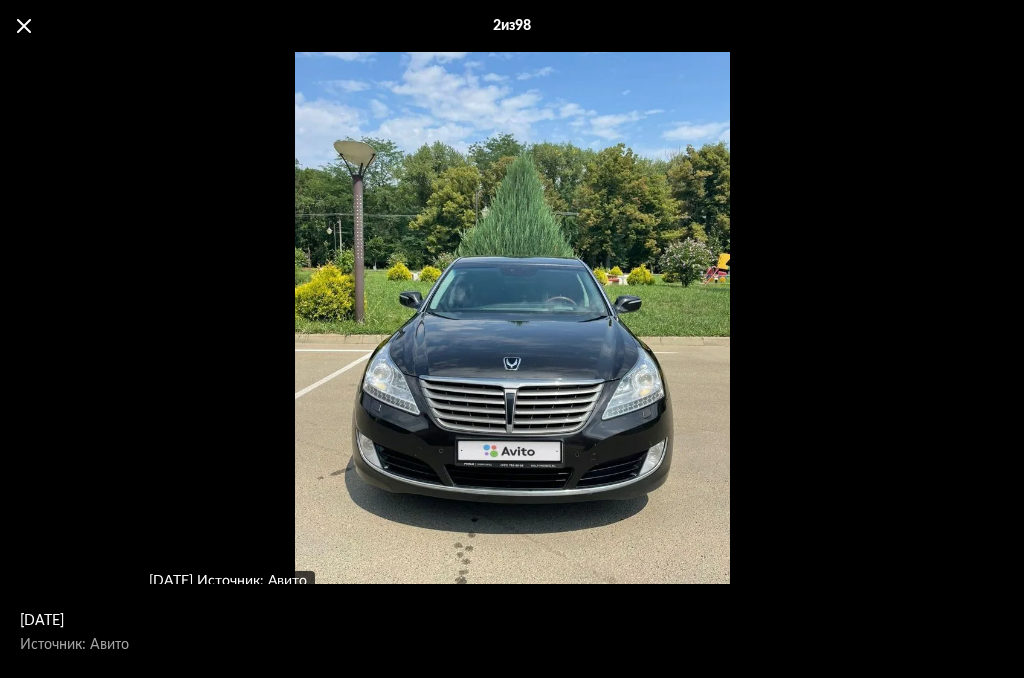 drag, startPoint x: 572, startPoint y: 304, endPoint x: 509, endPoint y: 277, distance: 68.54196 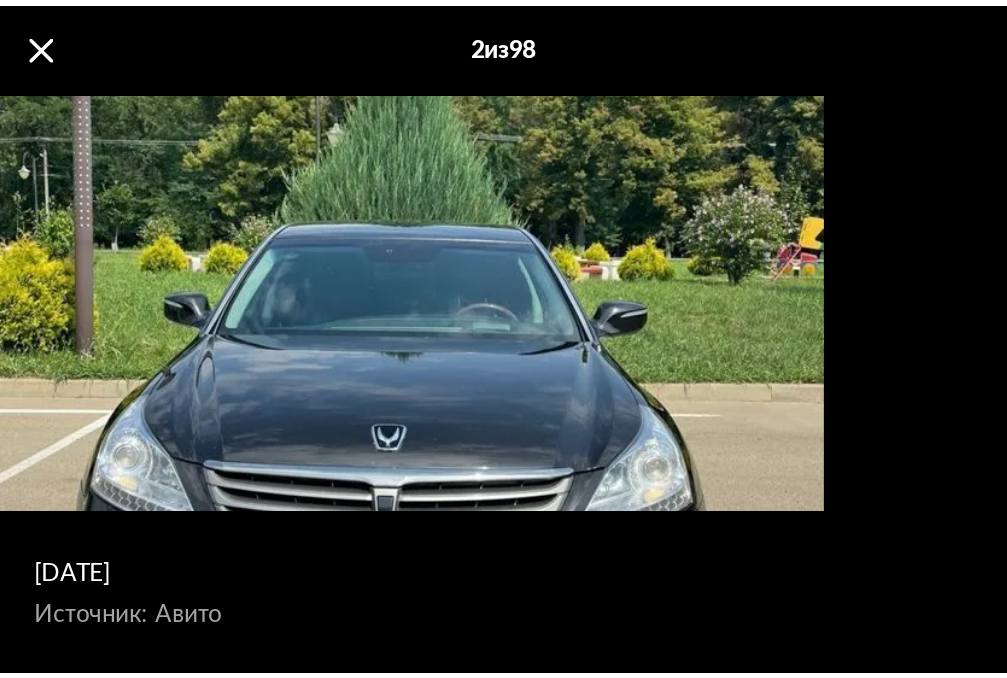 scroll, scrollTop: 498, scrollLeft: 0, axis: vertical 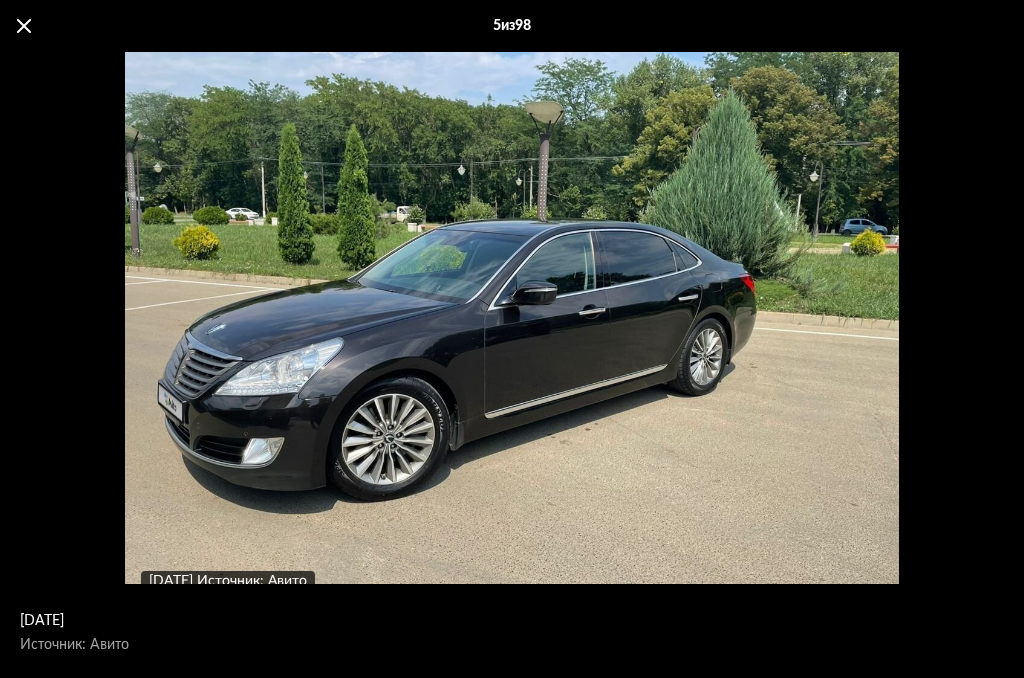 click at bounding box center (24, 26) 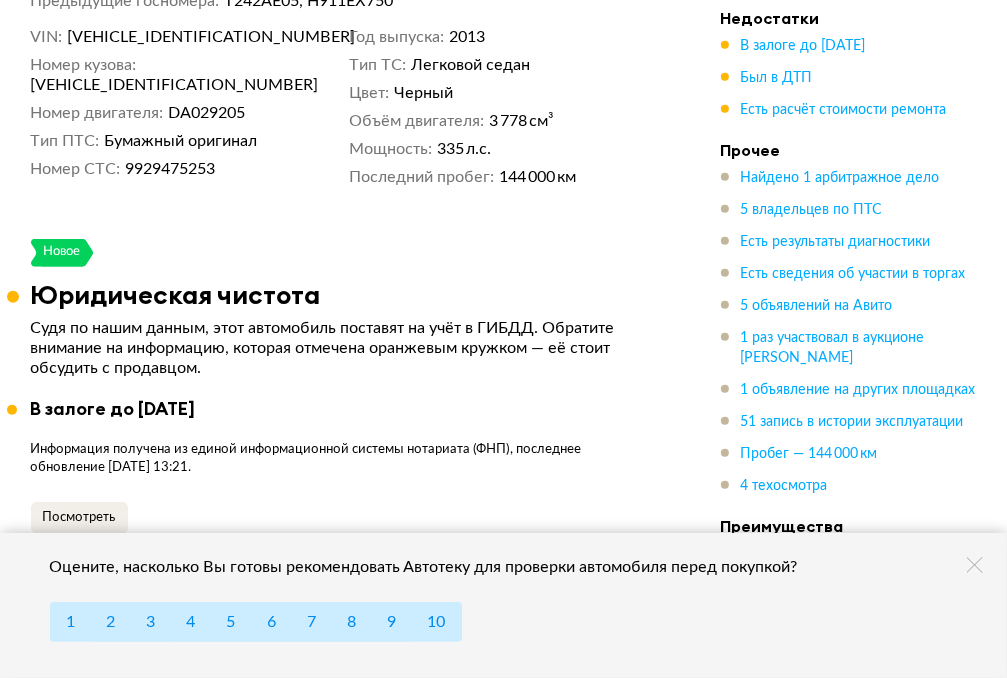 scroll, scrollTop: 1198, scrollLeft: 0, axis: vertical 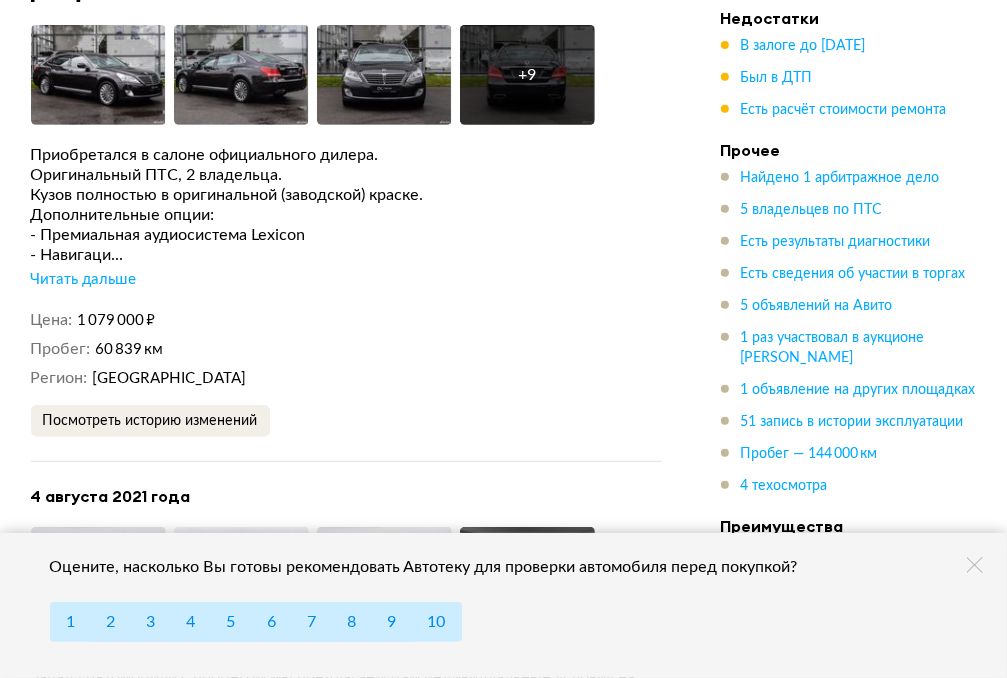 click on "Читать дальше" at bounding box center (84, 280) 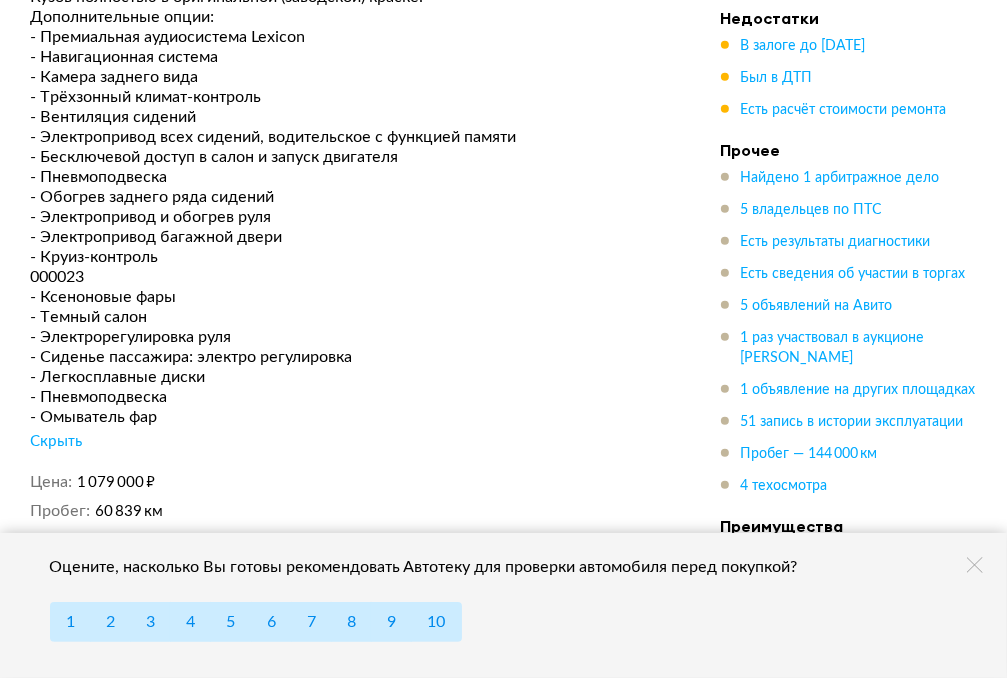 scroll, scrollTop: 5809, scrollLeft: 0, axis: vertical 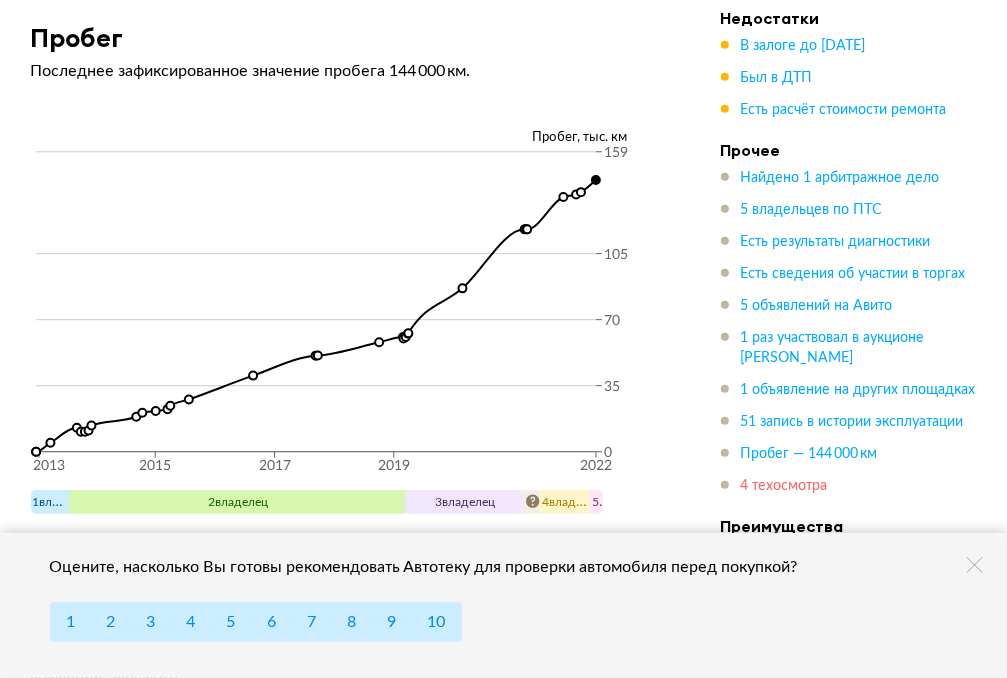 click on "4 техосмотра" at bounding box center (784, 486) 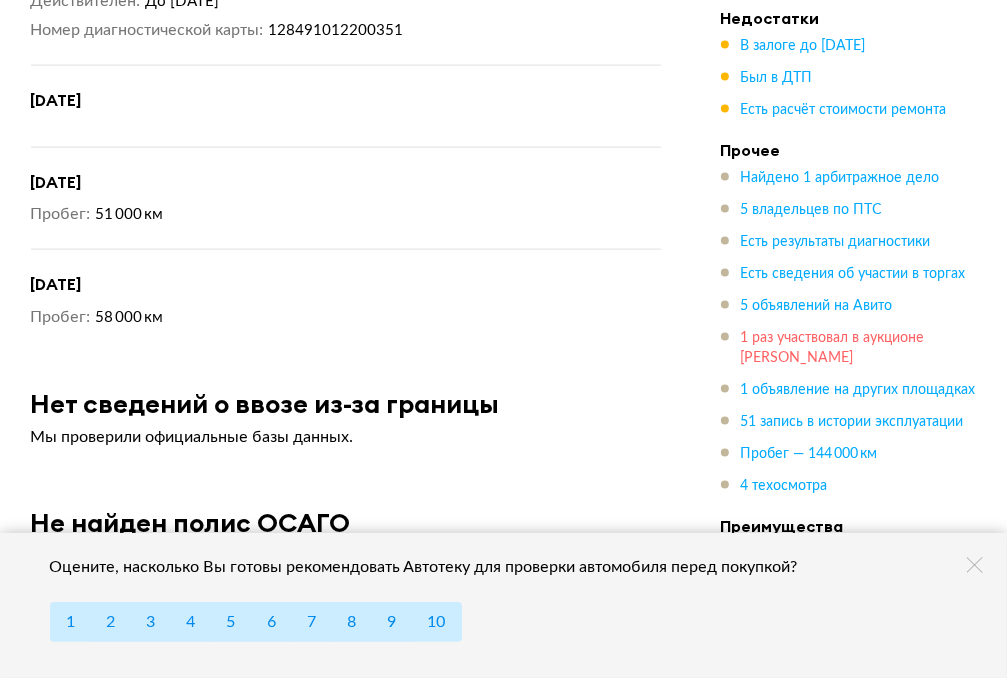 scroll, scrollTop: 16949, scrollLeft: 0, axis: vertical 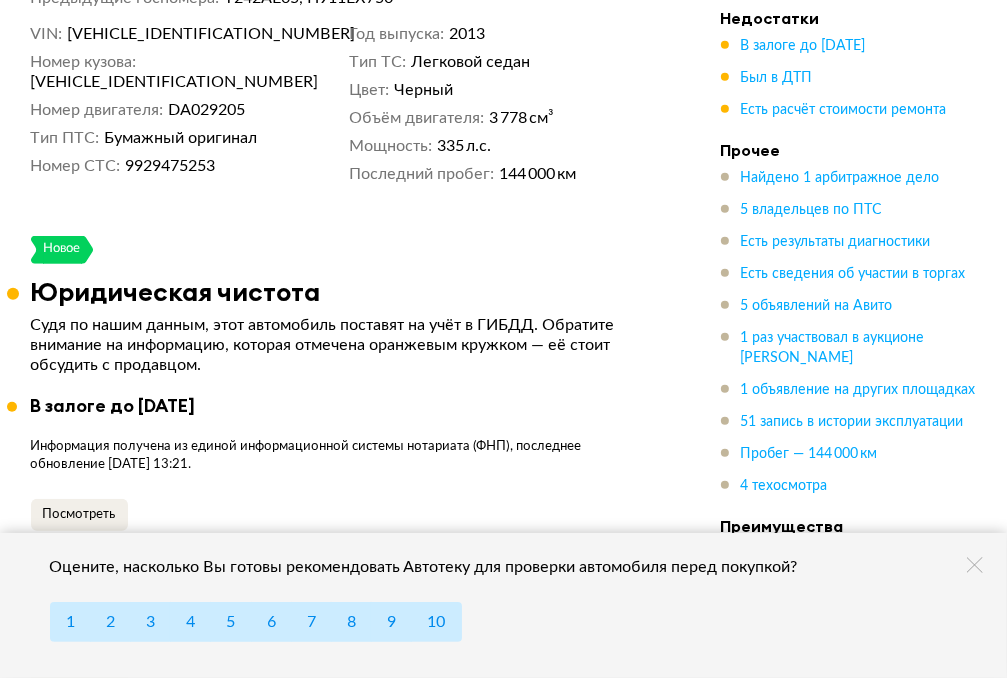 click at bounding box center (975, 565) 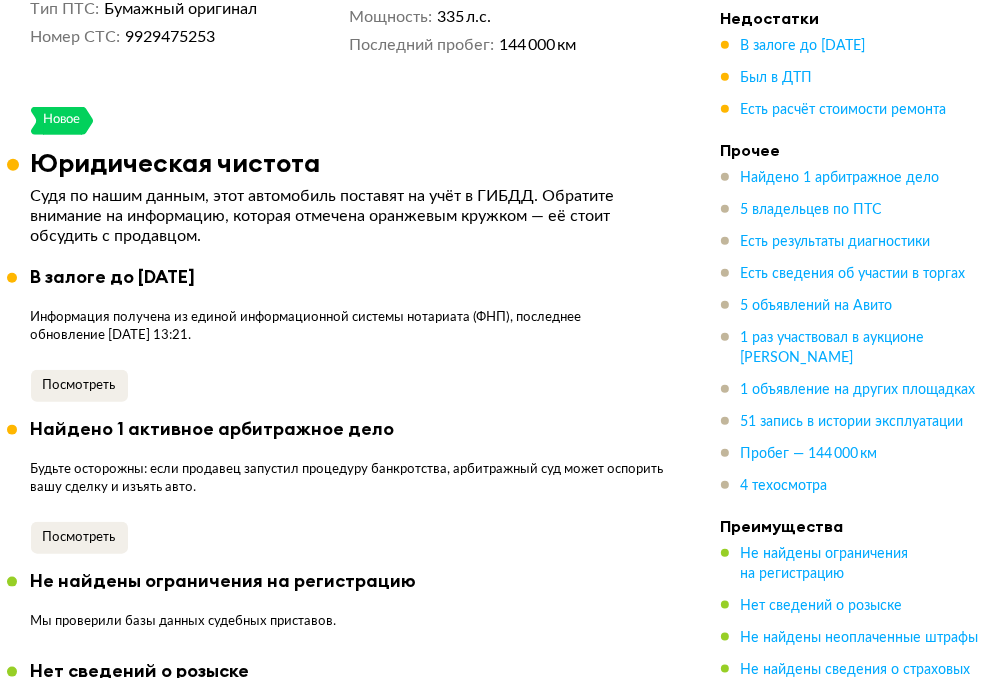 scroll, scrollTop: 1400, scrollLeft: 0, axis: vertical 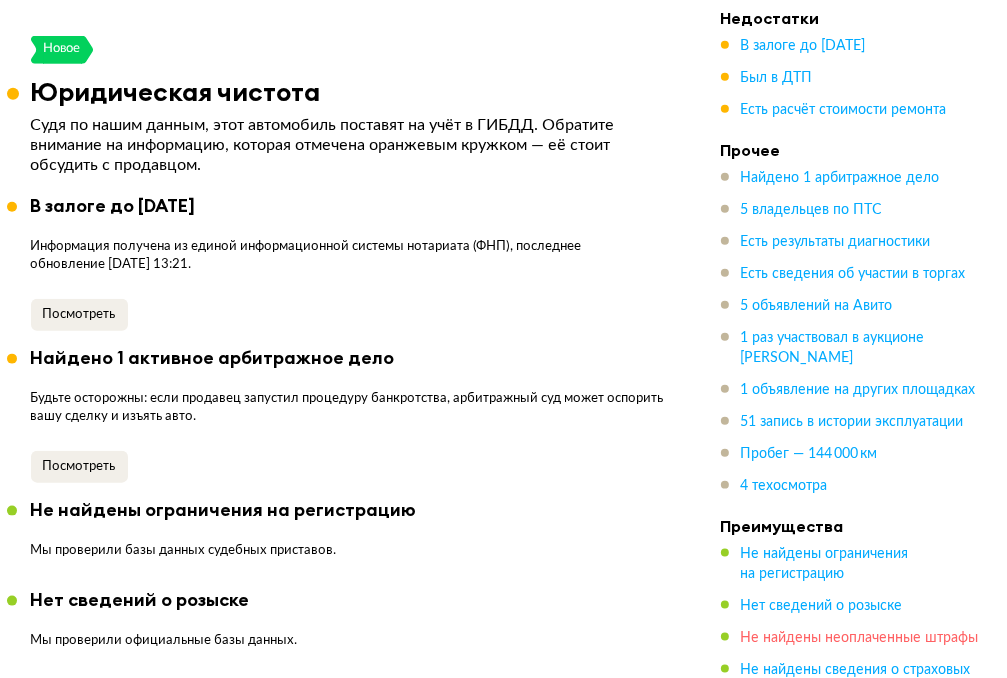 click on "Не найдены неоплаченные штрафы" at bounding box center [860, 638] 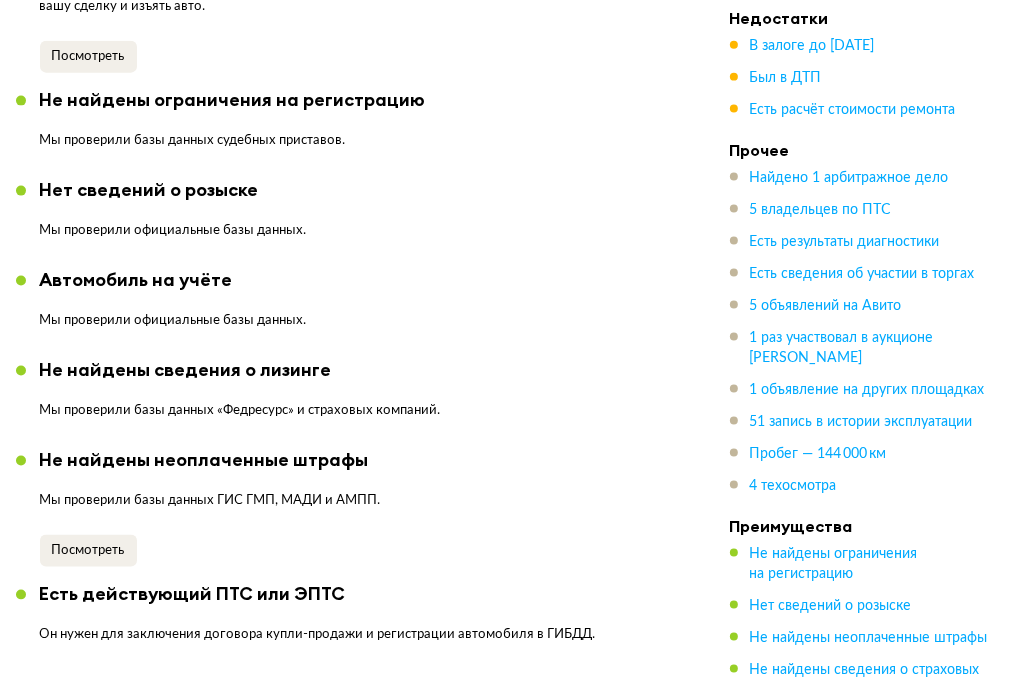 scroll, scrollTop: 1828, scrollLeft: 0, axis: vertical 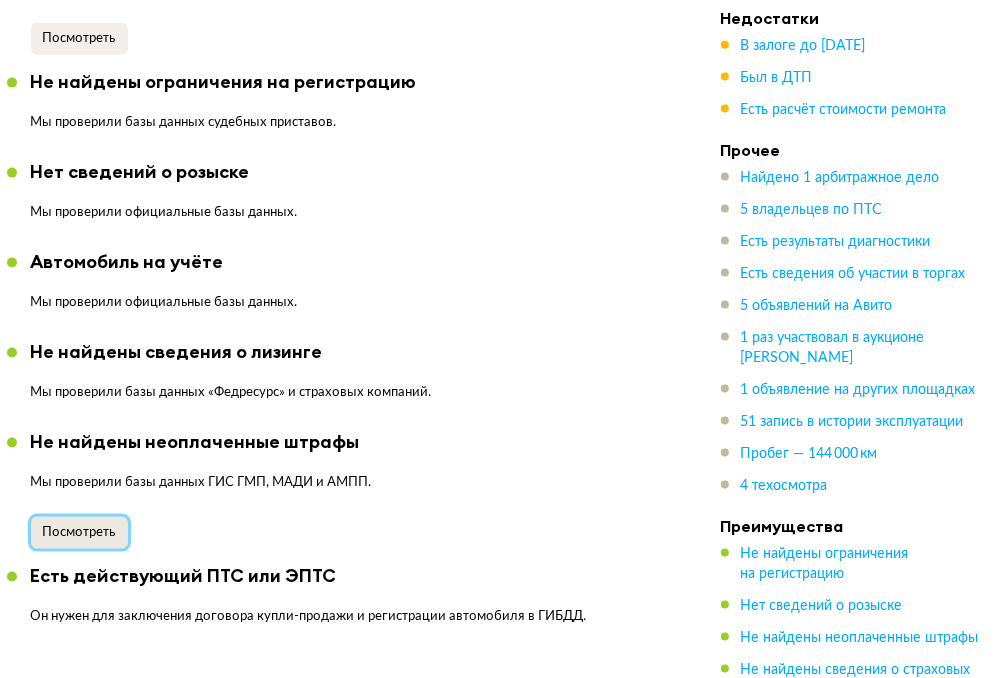 click on "Посмотреть" at bounding box center (79, 532) 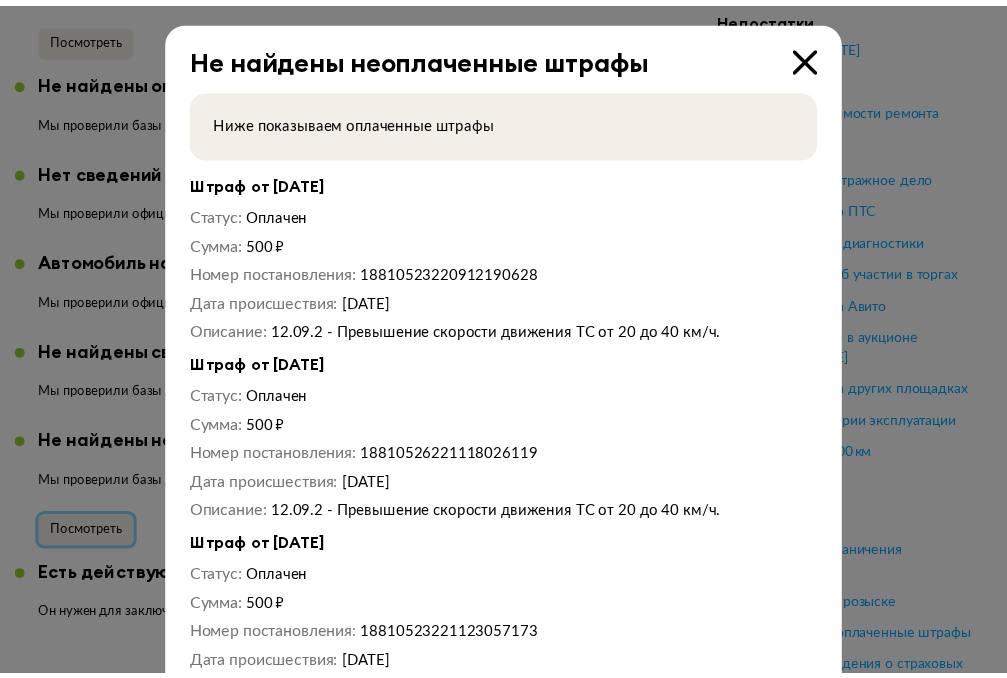 scroll, scrollTop: 0, scrollLeft: 0, axis: both 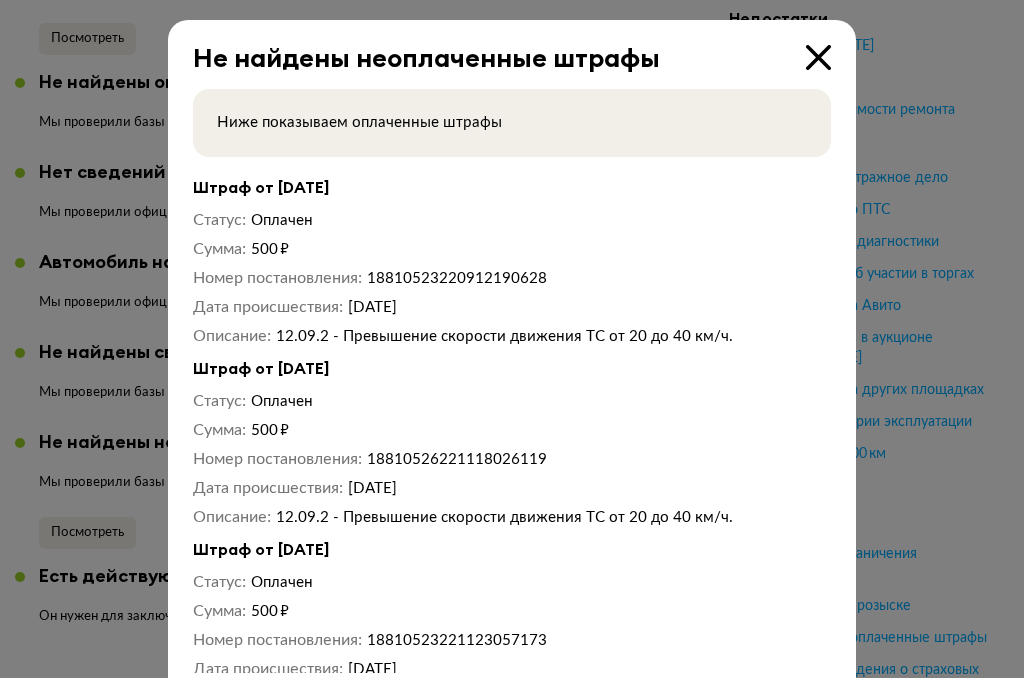 click at bounding box center [818, 57] 